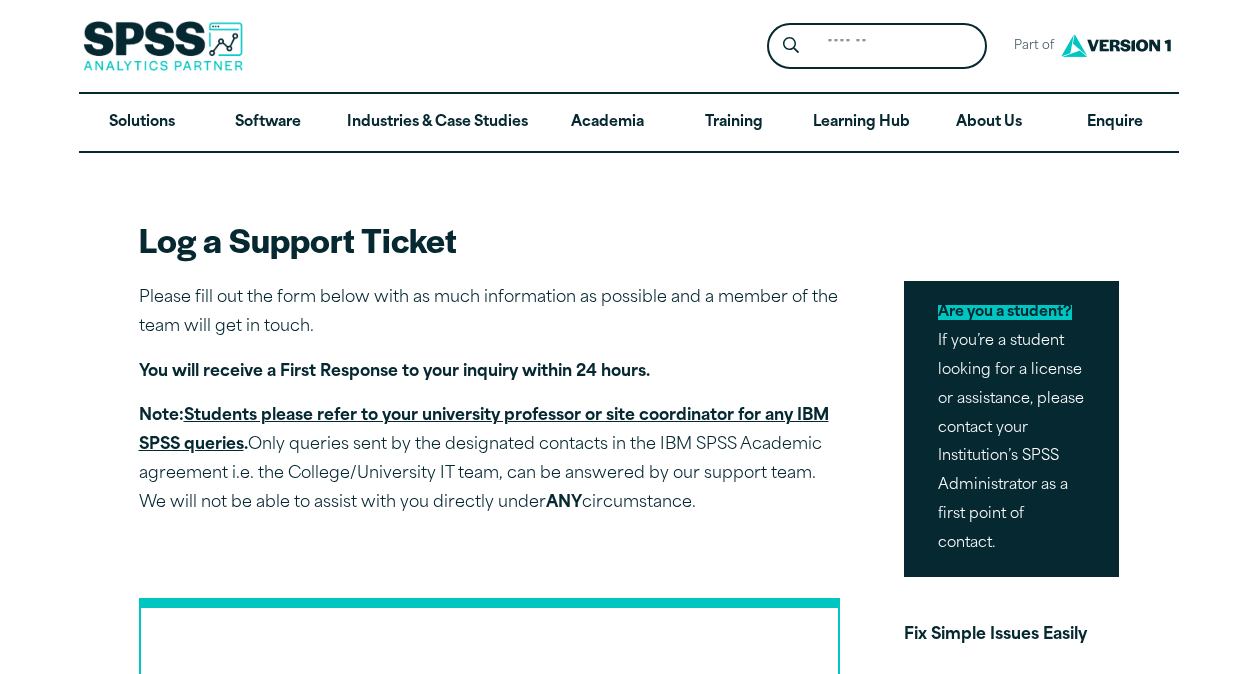 scroll, scrollTop: 0, scrollLeft: 0, axis: both 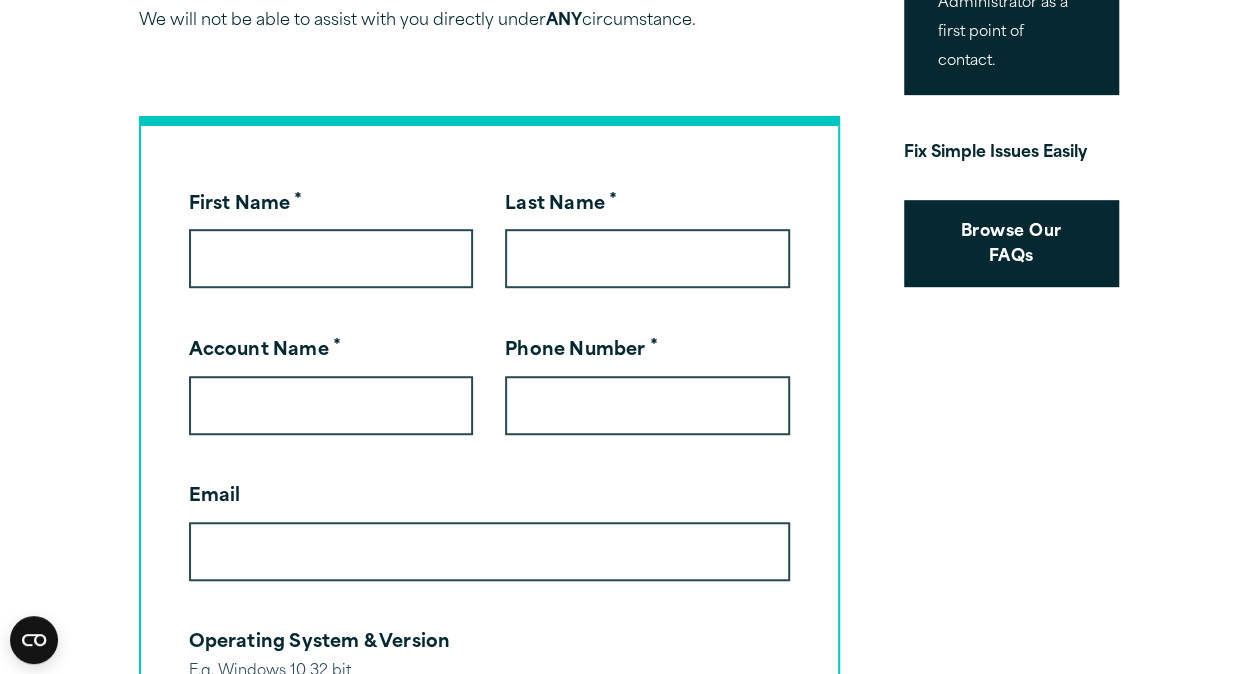 click on "First Name *   Last Name *   Account Name *   Phone Number * Email
Operating System & Version E.g. Windows 10 32 bit   Software & Version E.g. Statistics 25, Modeler 18.1   Authorisation Code(s) You can find this code in the email you received from us together with the link to the software. If you don’t have it, please contact the account owner or IT department in your organisation.   Customer Reference   Lock Code If Software is already installed: To find your lock code go to the application’s installation directory (e.g. C:Program FilesIBMSPSSStatistics25), search for the application “echoid.exe” on the search bar and run that application. E.g. 4-2CEEB   Error Details Consent *   I agree to receive an email response from SPSS Analytics Partner in relation to this enquiry * * You can withdraw consent at any time. For details on how you can manage your subscriptions –  click here Learn more  about our data protection and privacy policies. Email" at bounding box center (489, 1179) 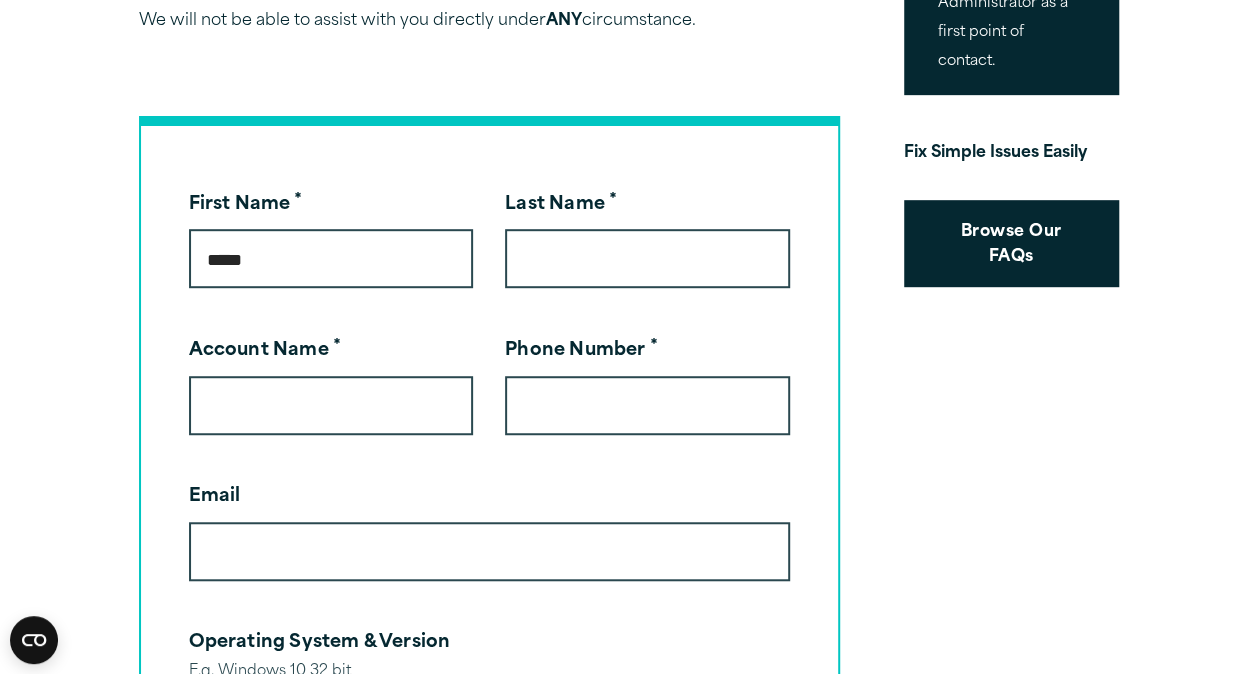 type on "*****" 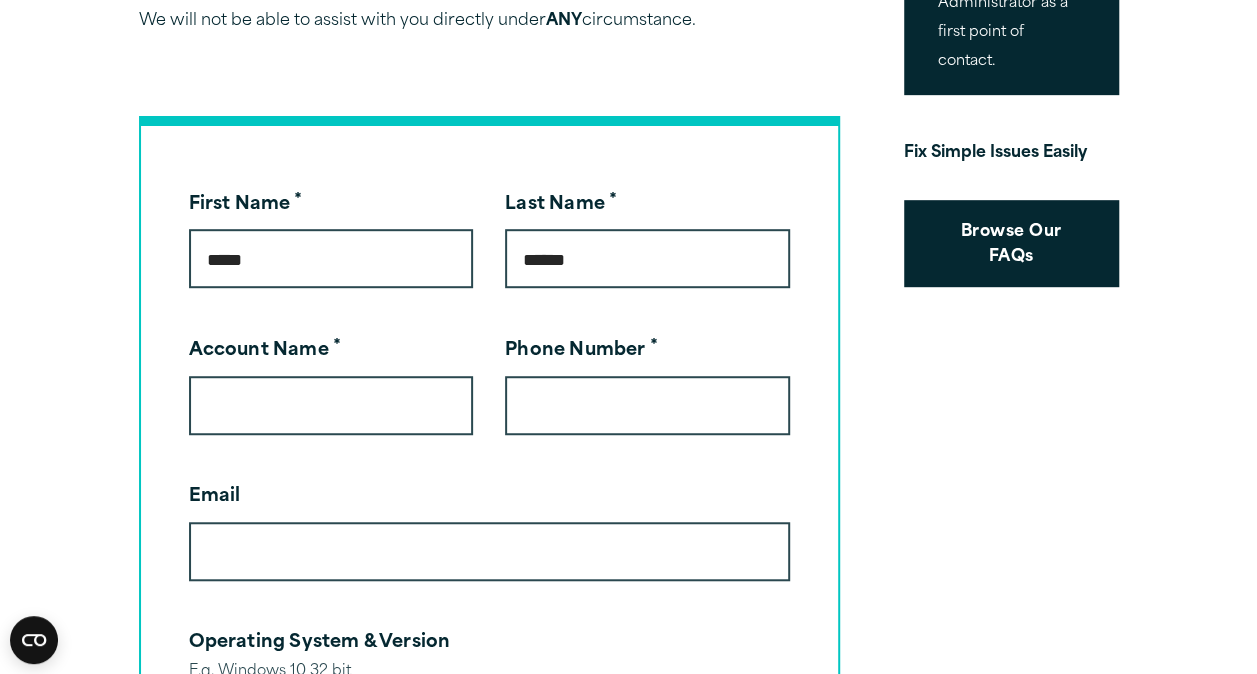 type on "**********" 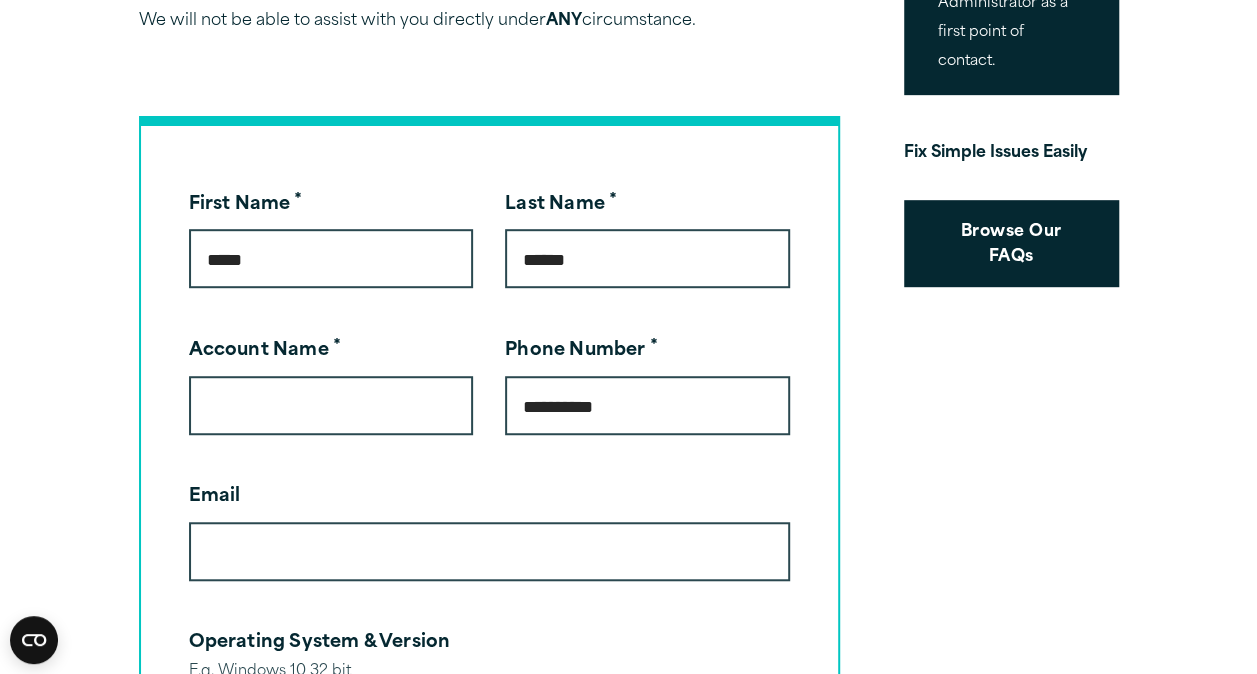 type on "**********" 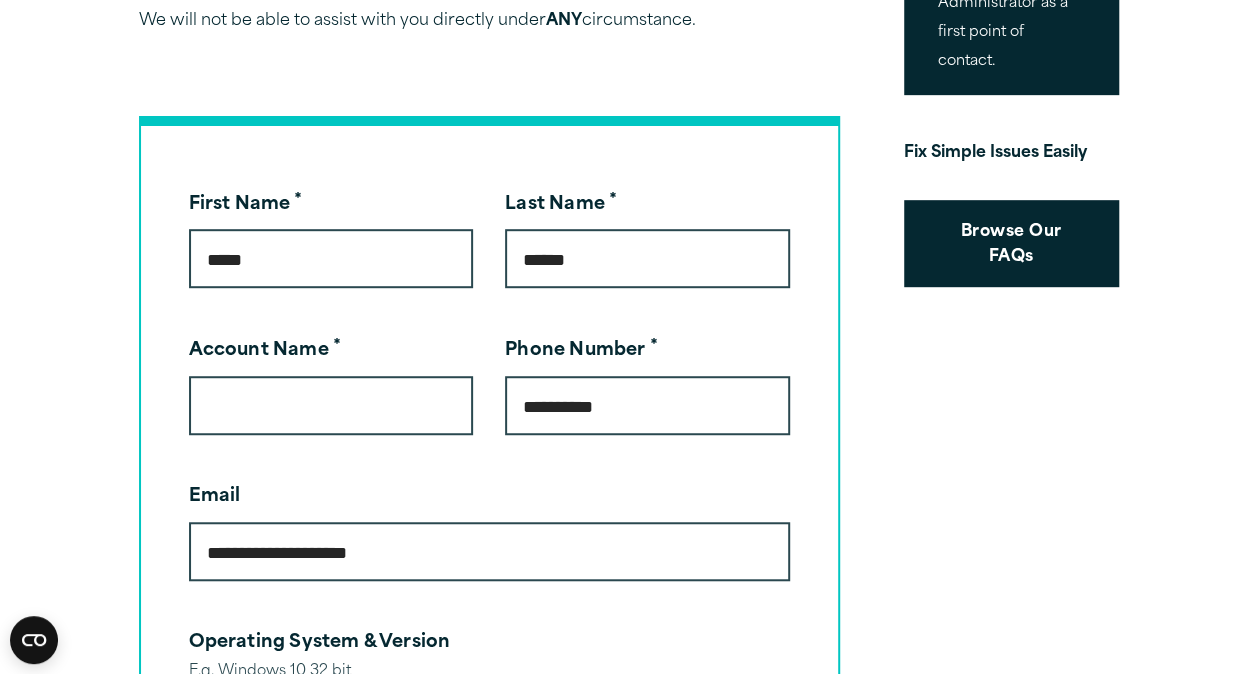 click on "Account Name *" at bounding box center (331, 405) 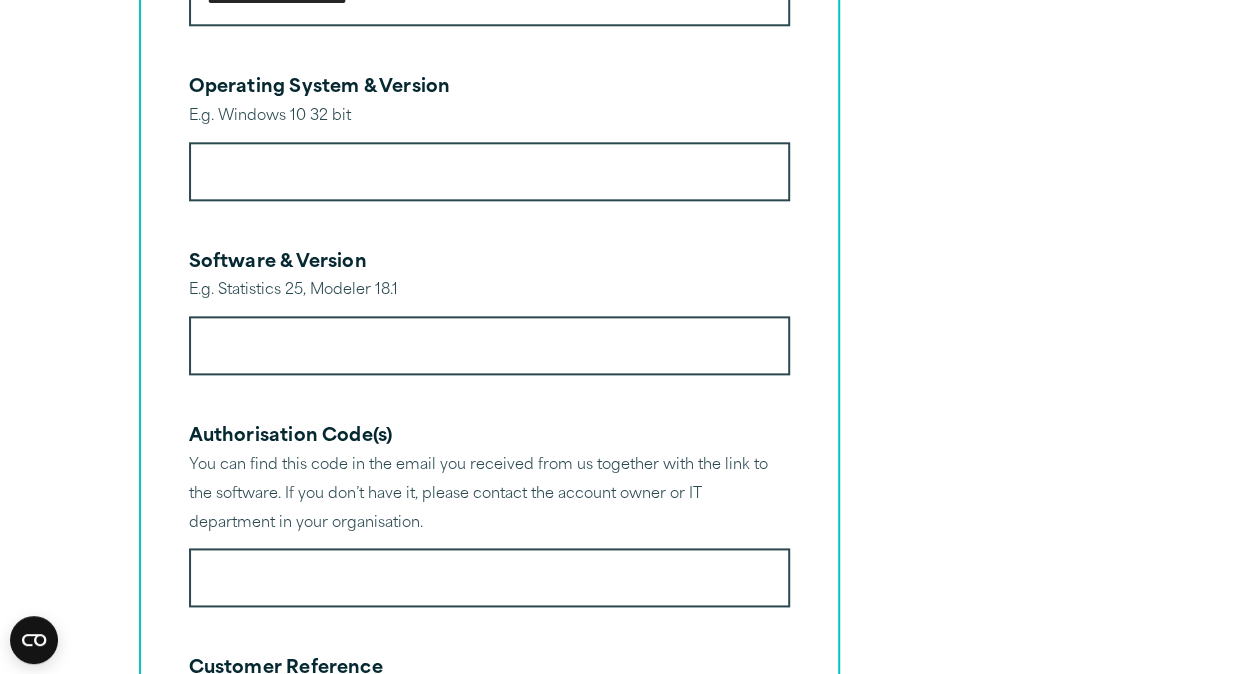 scroll, scrollTop: 1066, scrollLeft: 0, axis: vertical 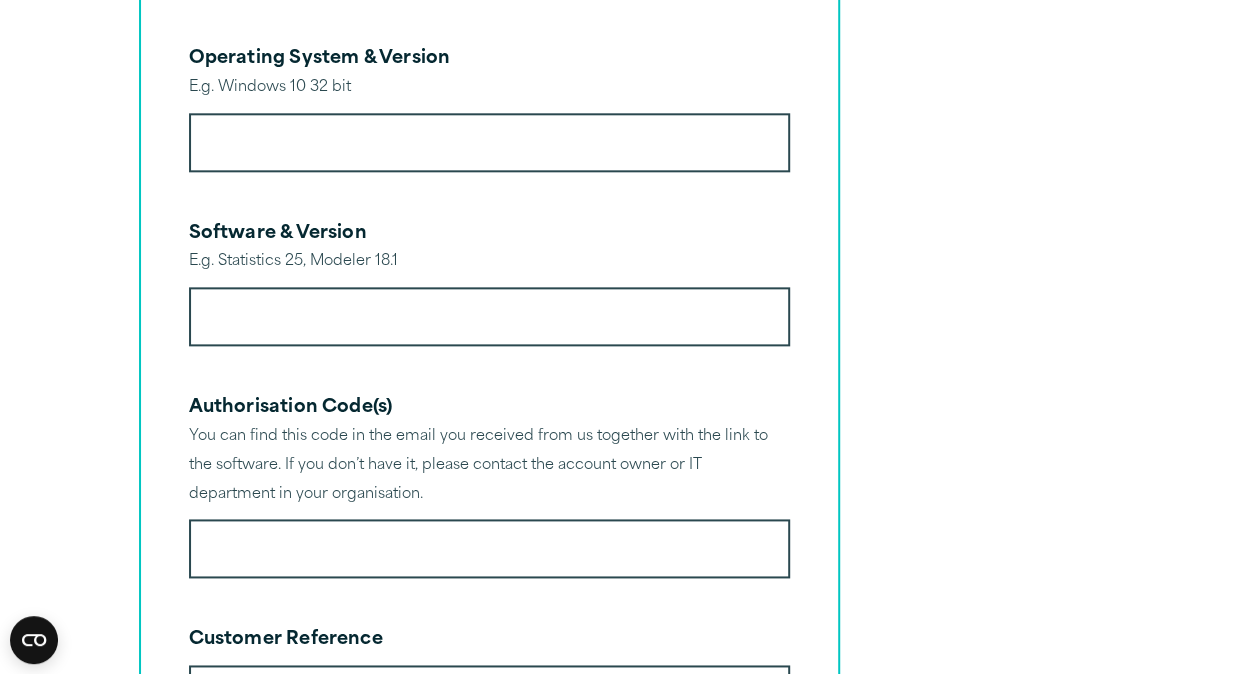 click on "Software & Version" at bounding box center [489, 316] 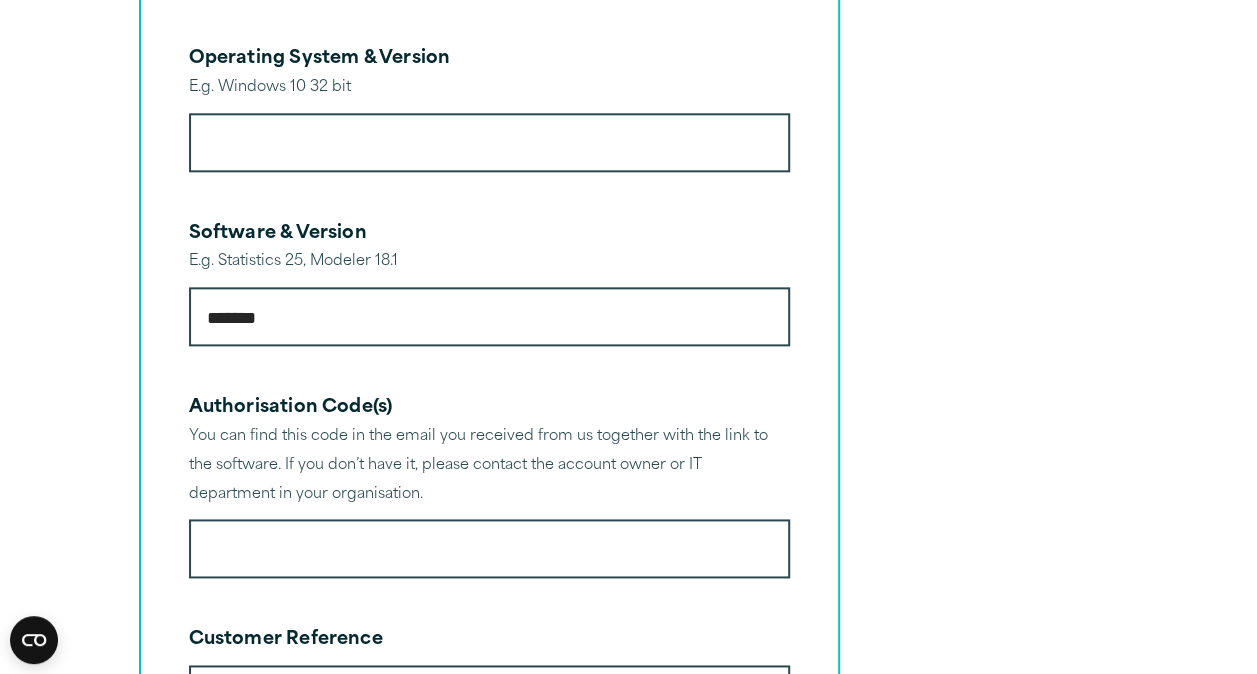 type on "*******" 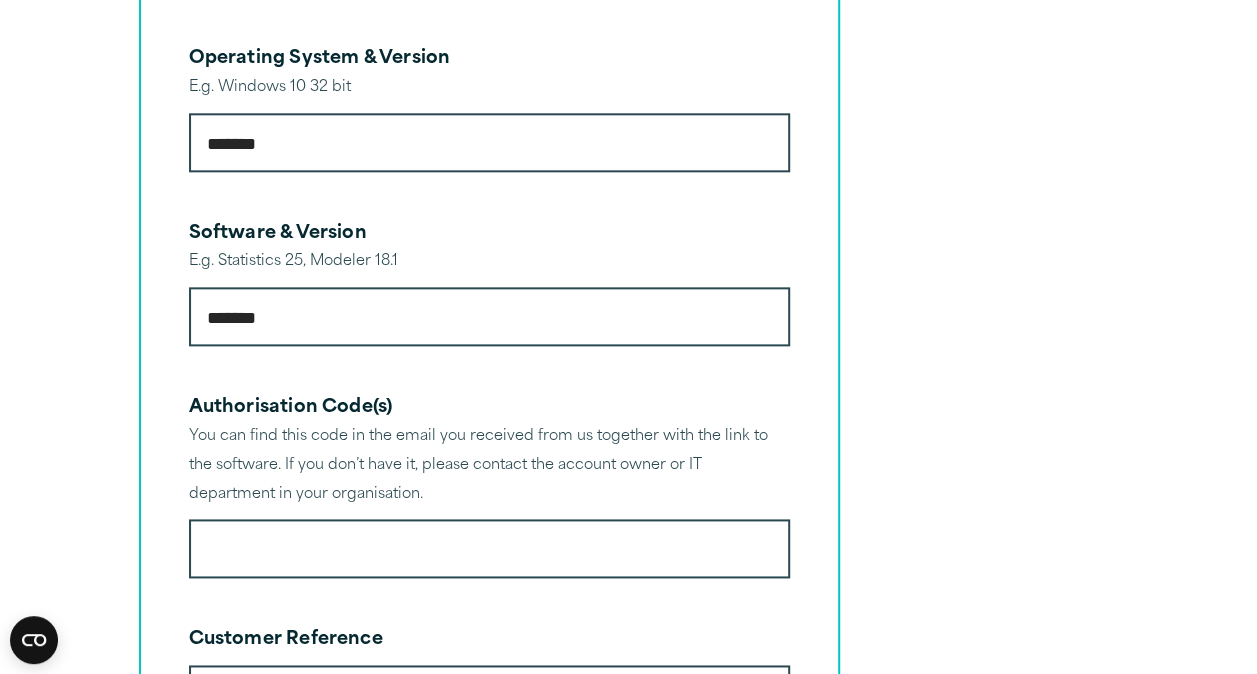 type on "*******" 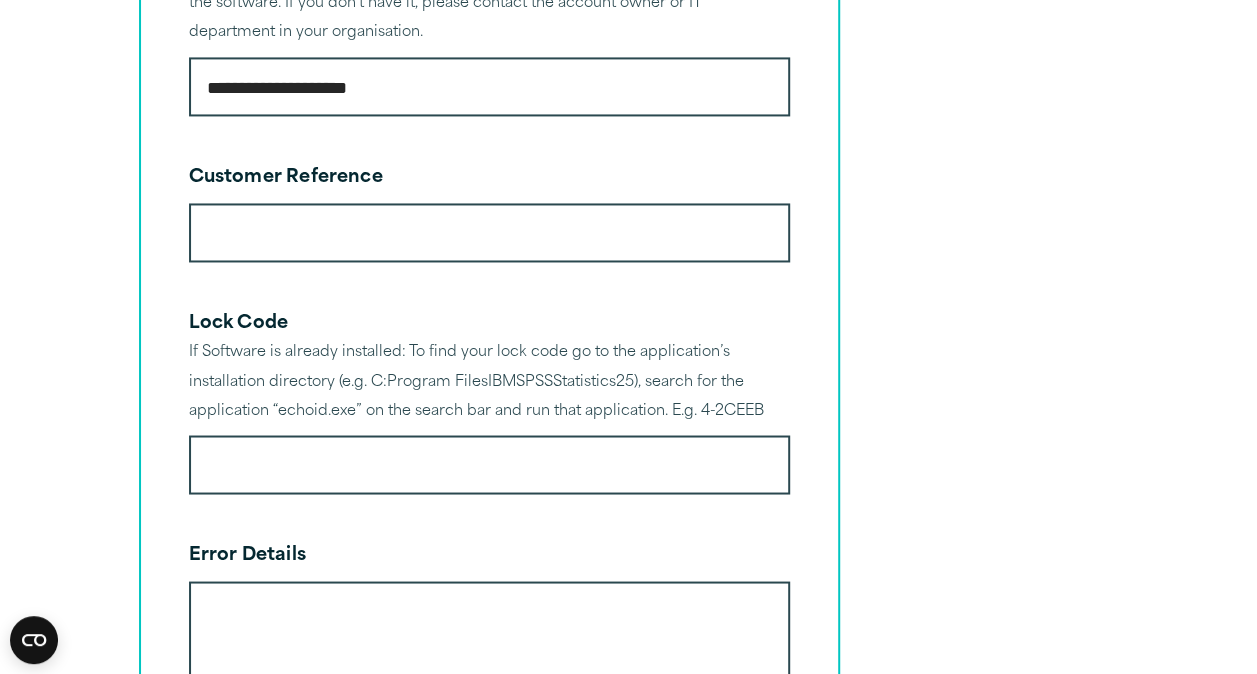 scroll, scrollTop: 1549, scrollLeft: 0, axis: vertical 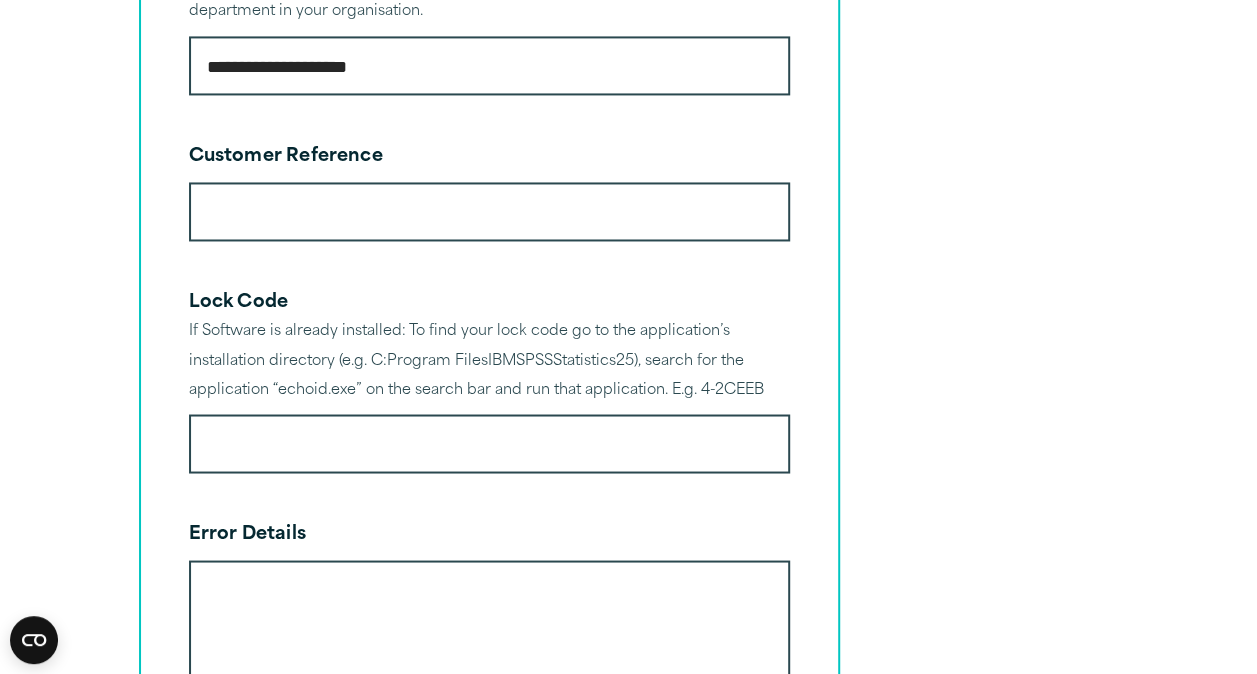 type on "**********" 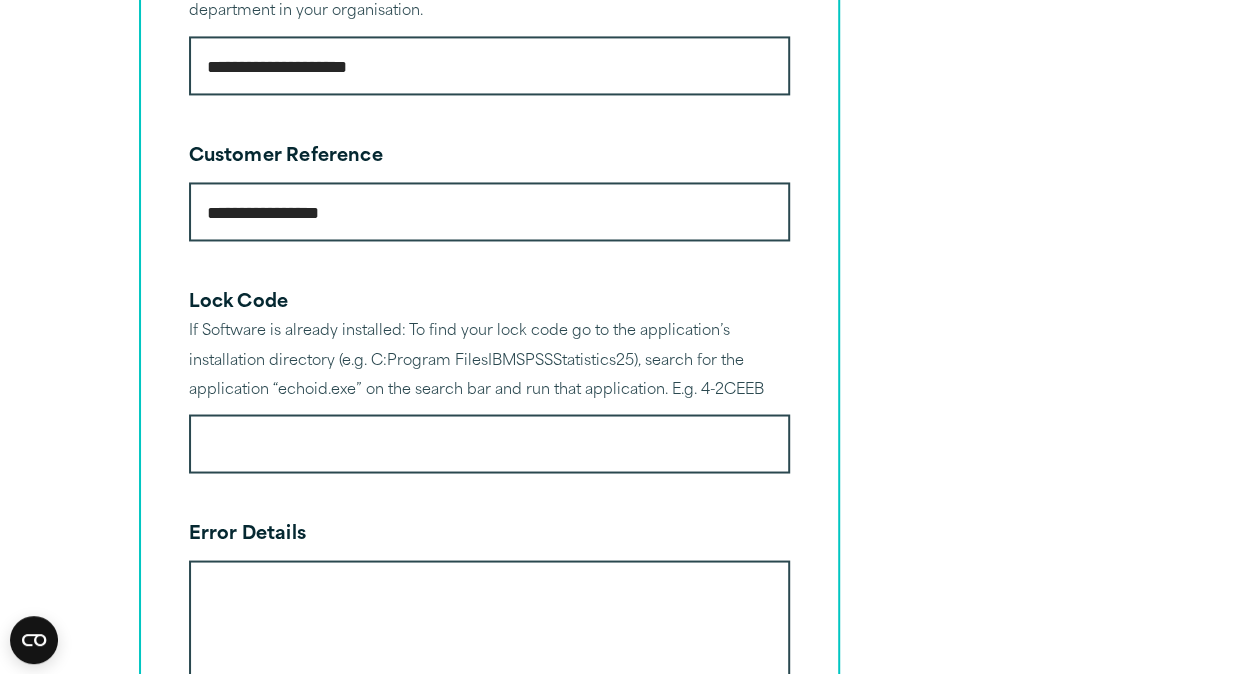 type on "**********" 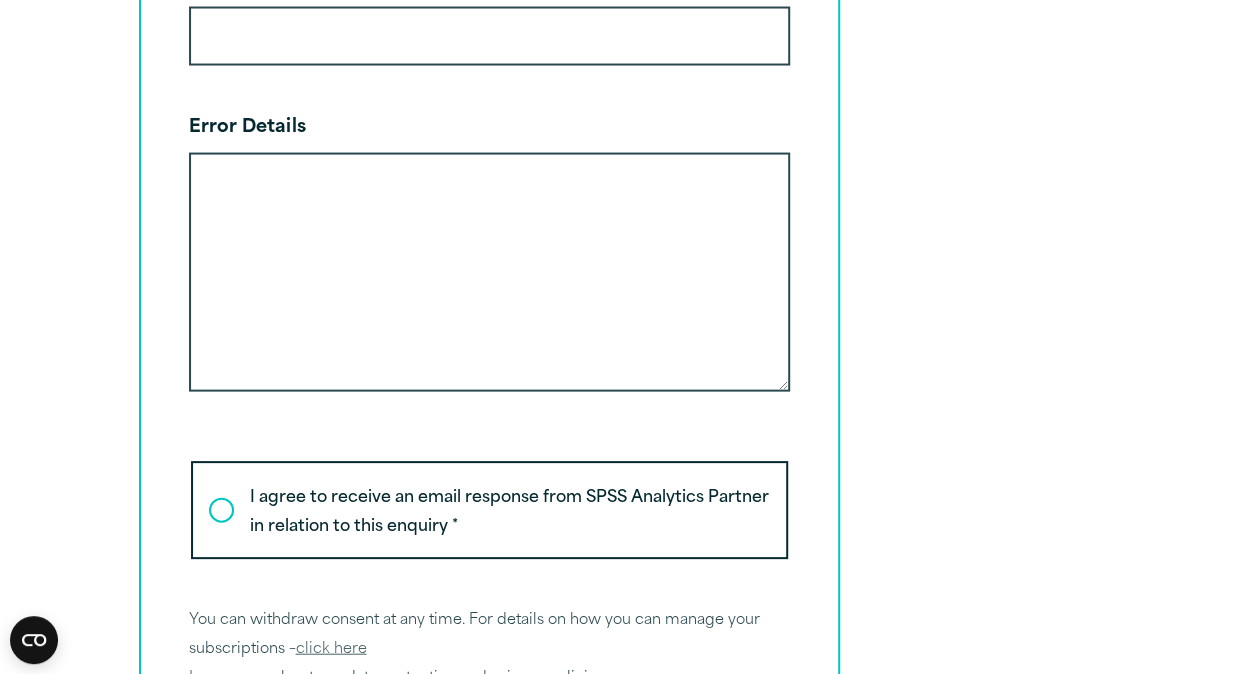 scroll, scrollTop: 1960, scrollLeft: 0, axis: vertical 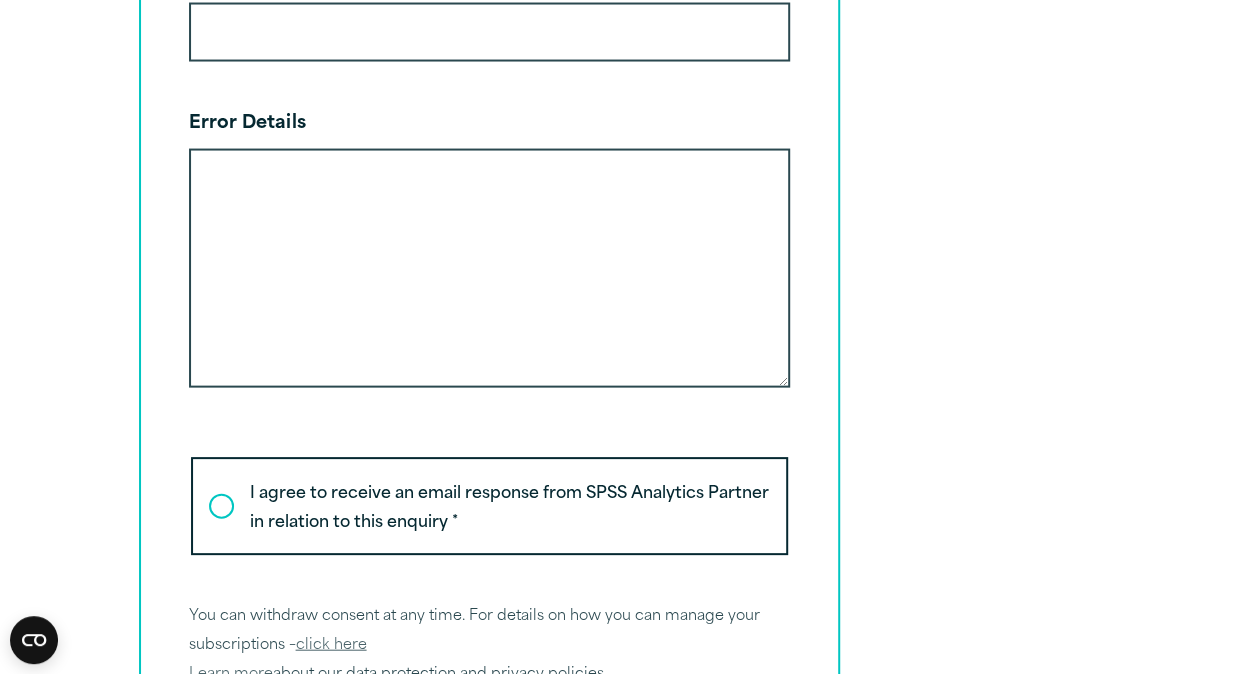 click on "I agree to receive an email response from SPSS Analytics Partner in relation to this enquiry * *" at bounding box center [489, 506] 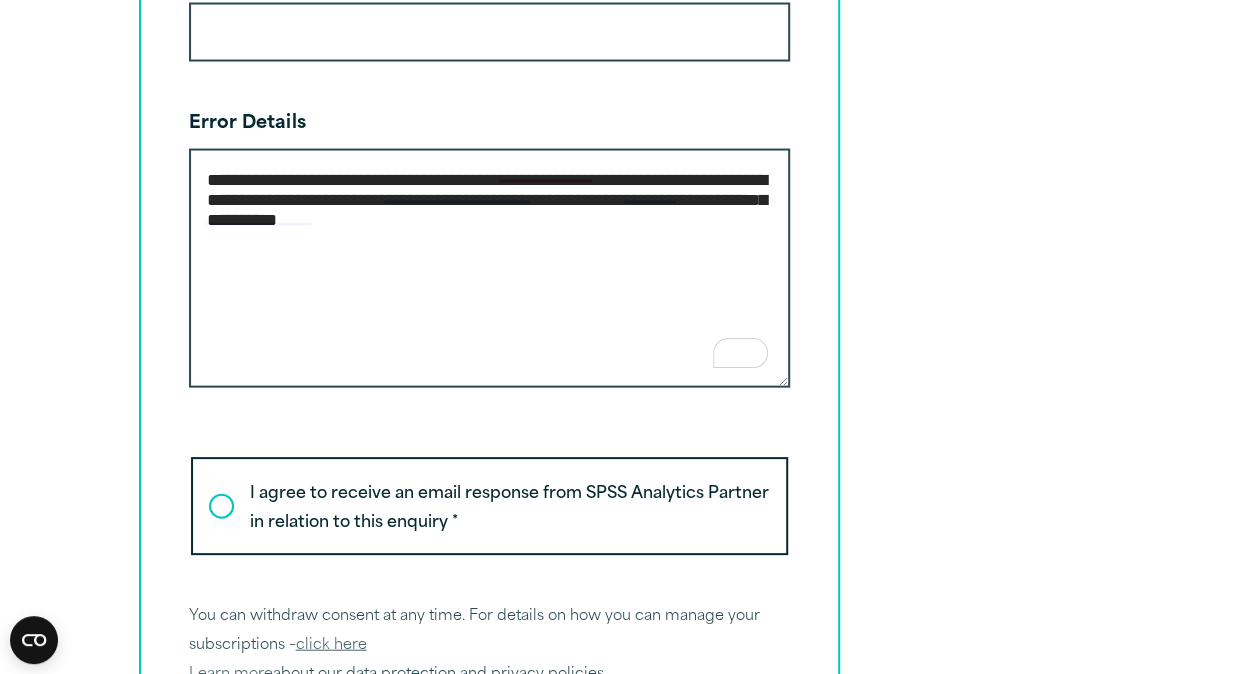 drag, startPoint x: 606, startPoint y: 192, endPoint x: 640, endPoint y: 263, distance: 78.72102 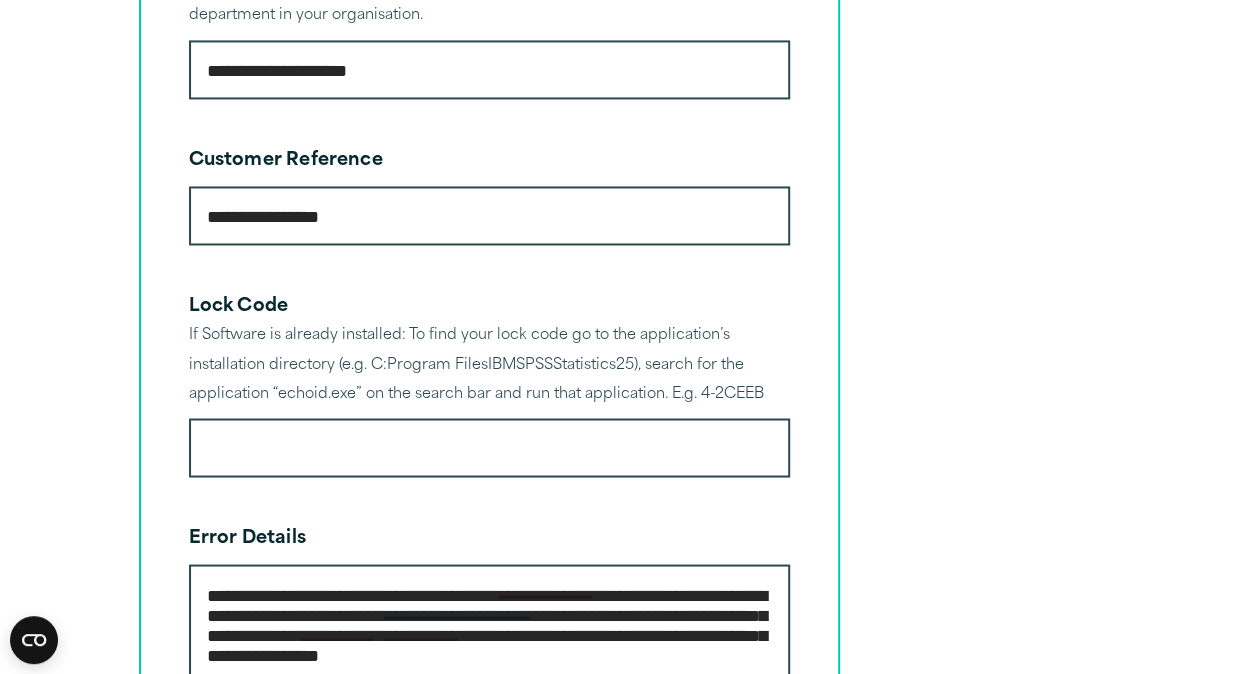 scroll, scrollTop: 1388, scrollLeft: 0, axis: vertical 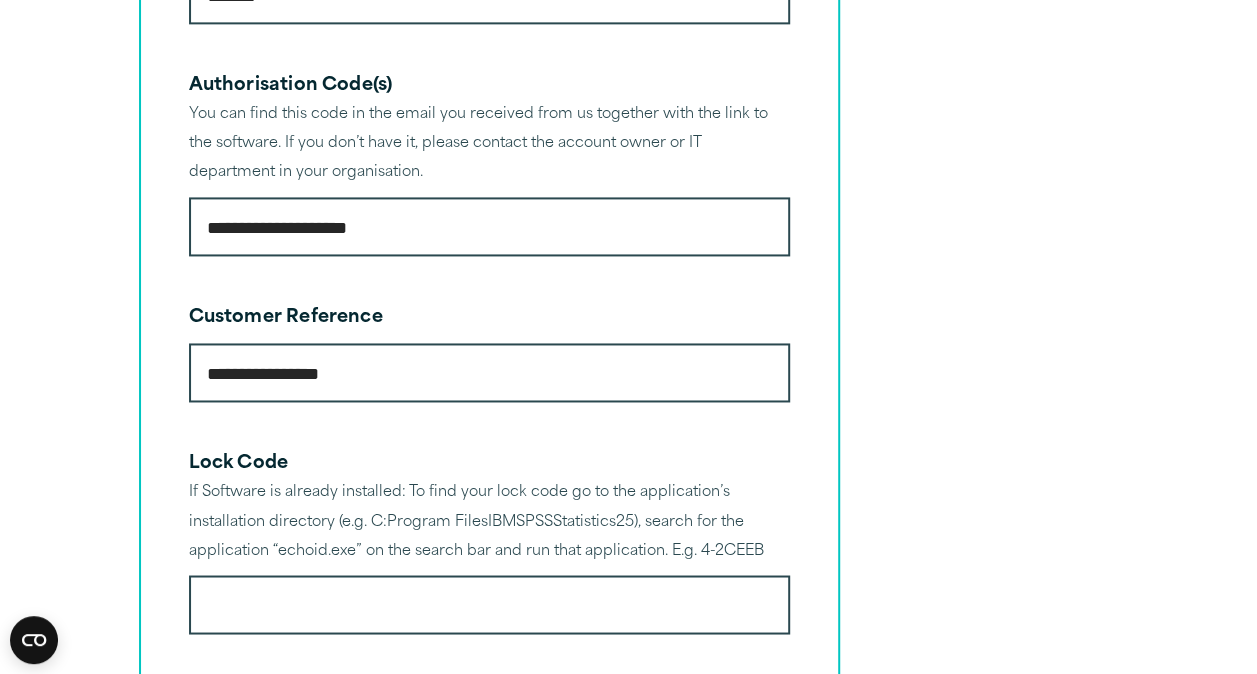 type on "**********" 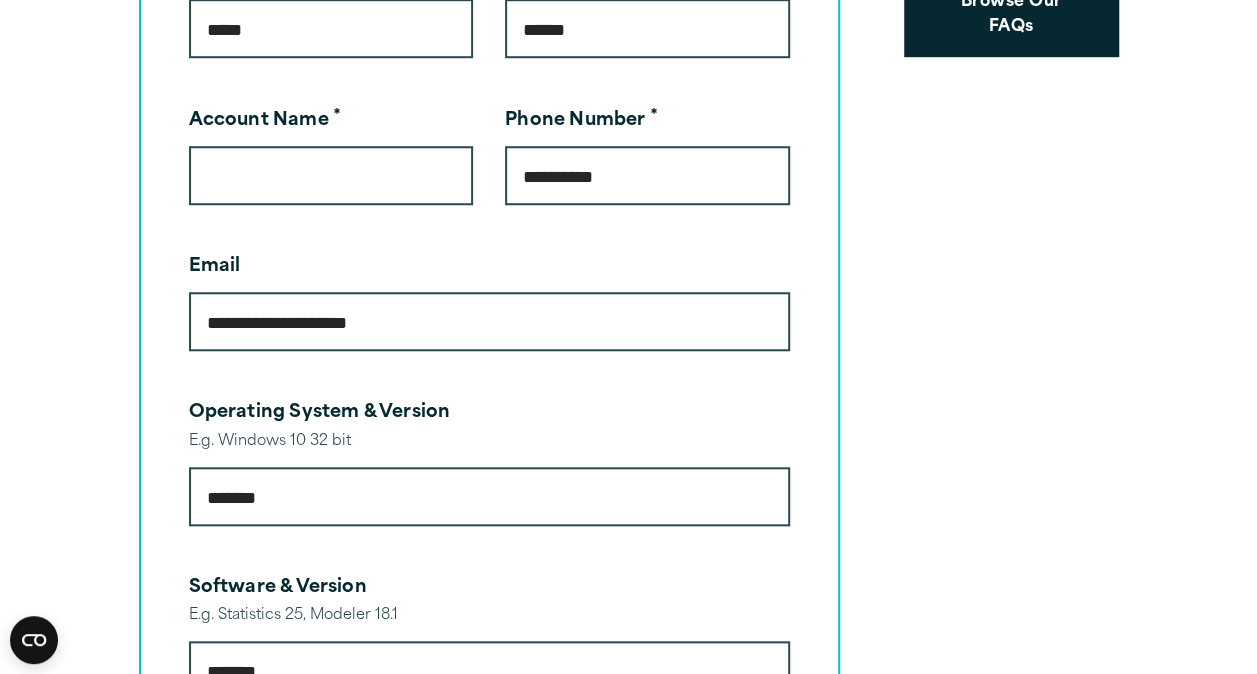 scroll, scrollTop: 636, scrollLeft: 0, axis: vertical 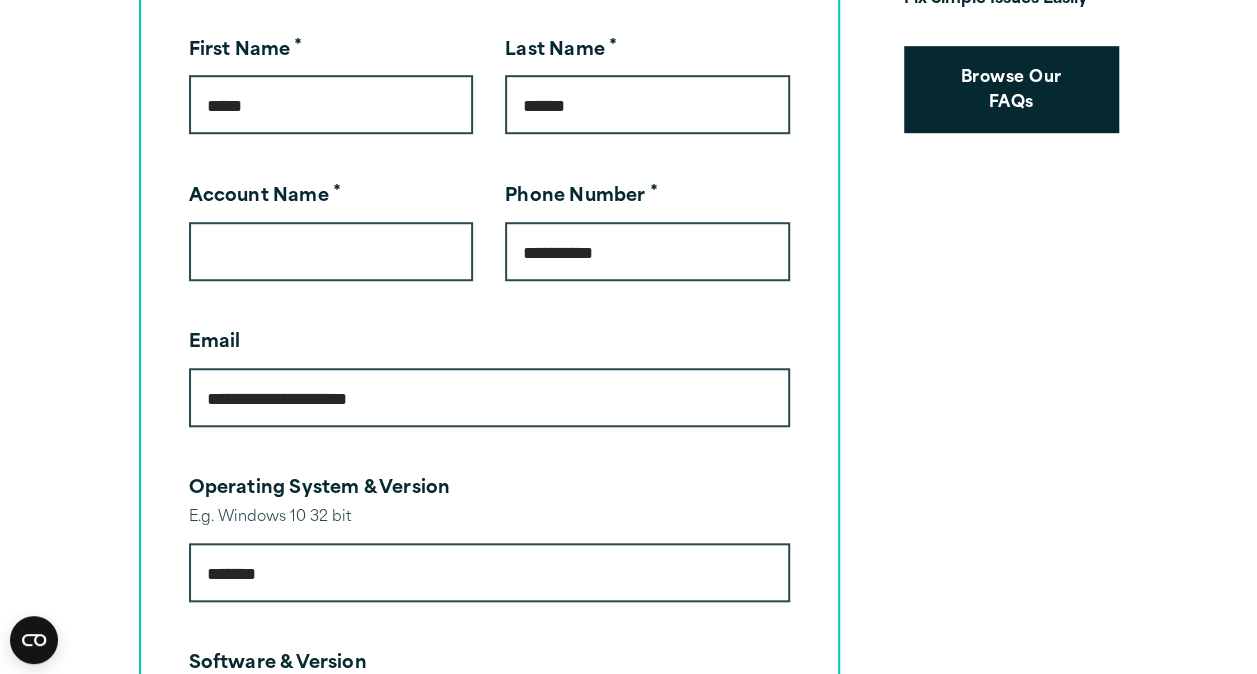click on "Account Name *" at bounding box center [331, 251] 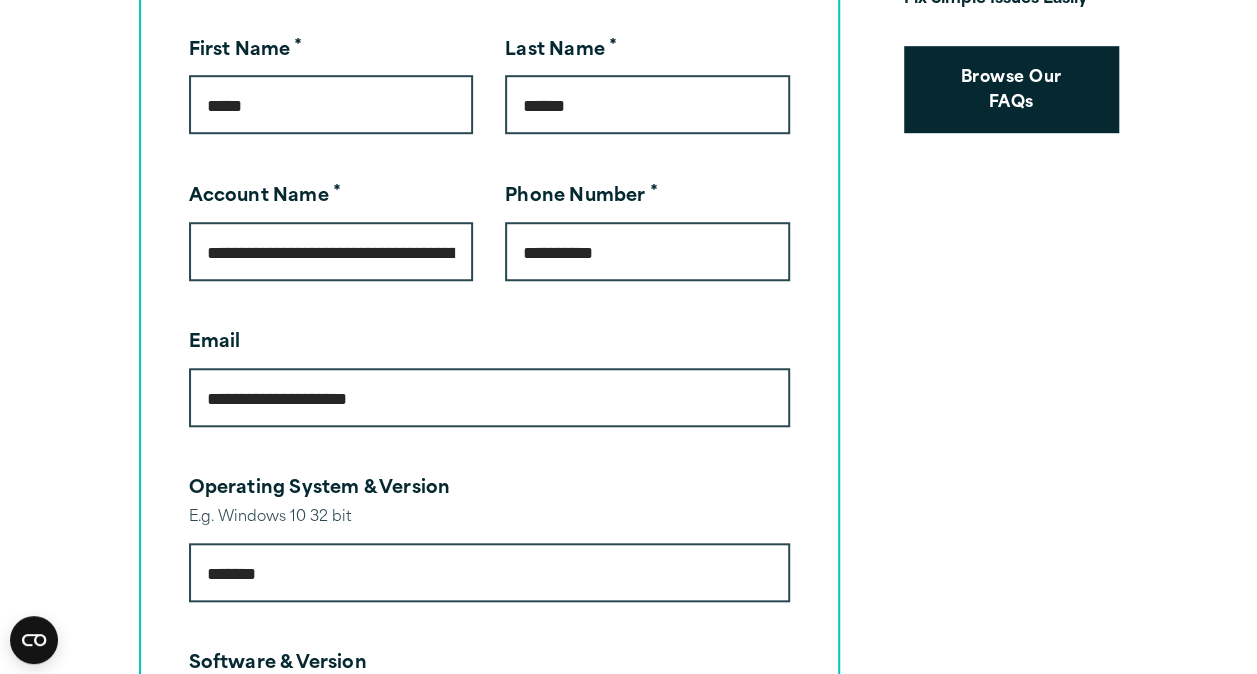 scroll, scrollTop: 0, scrollLeft: 350, axis: horizontal 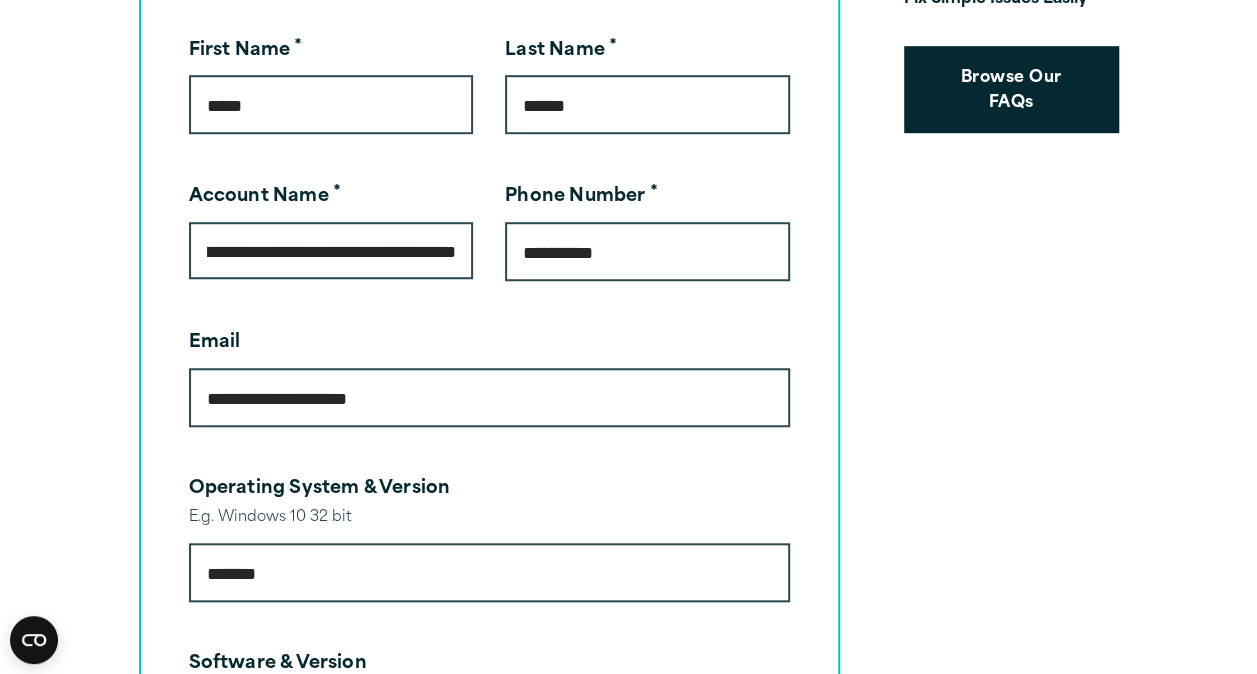type on "**********" 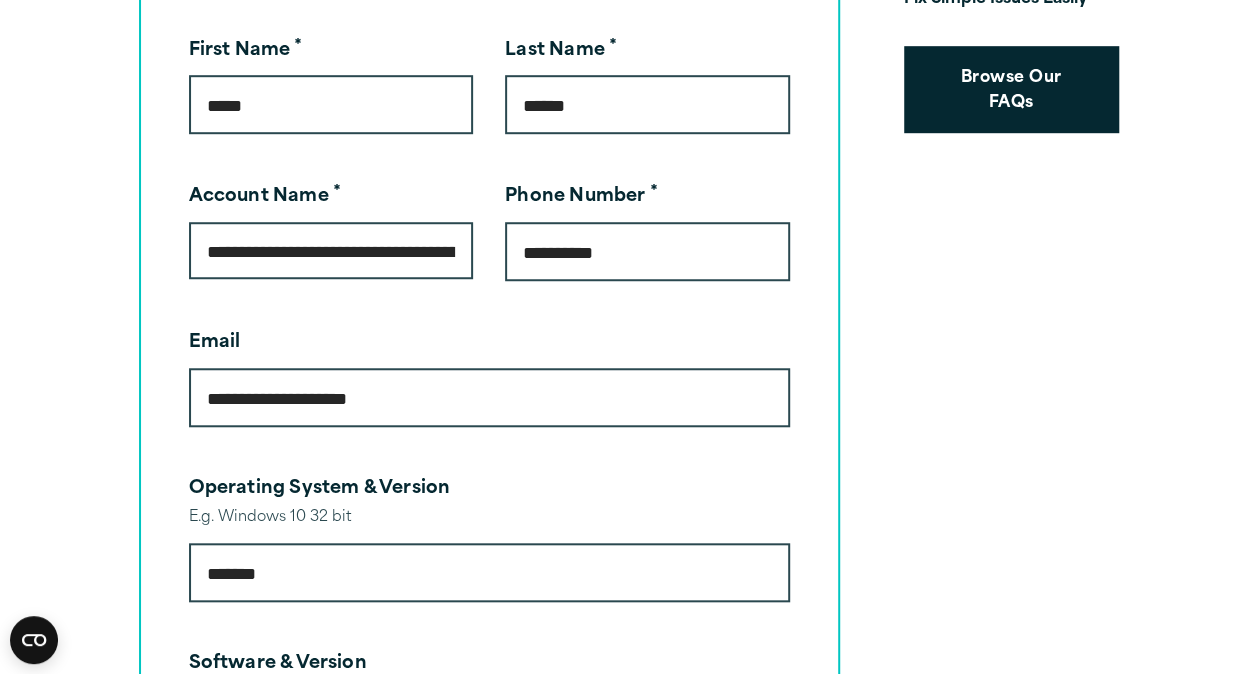 click on "**********" at bounding box center [489, 397] 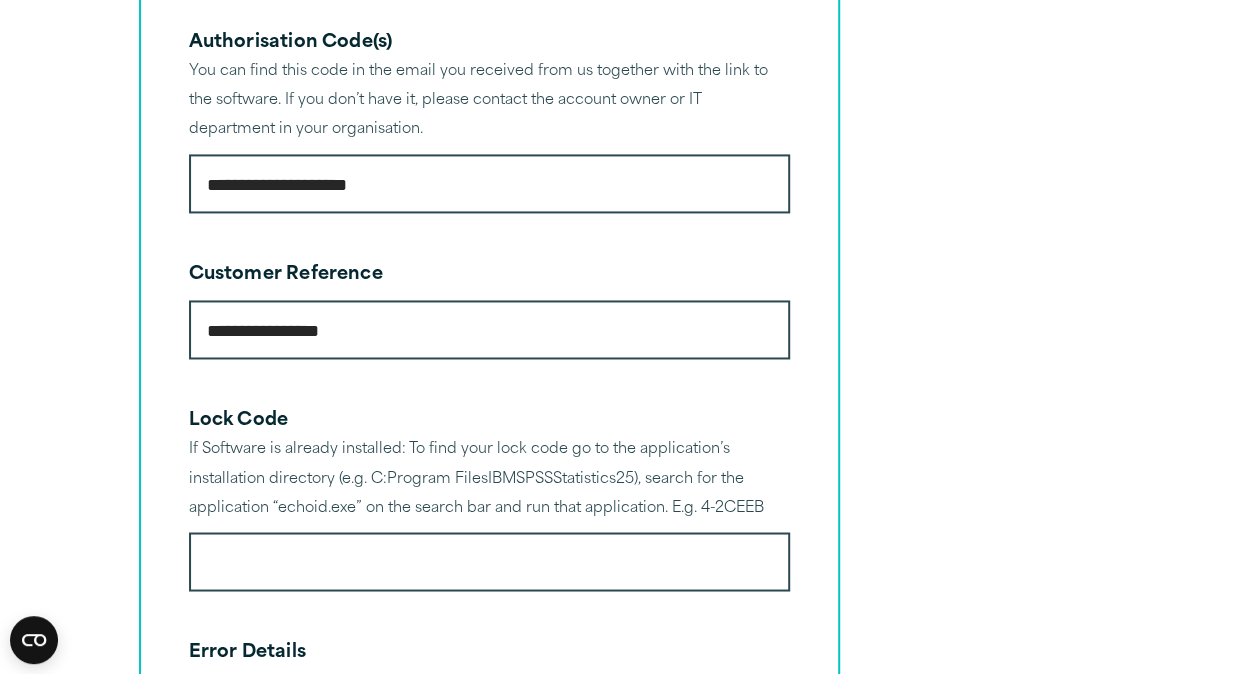 scroll, scrollTop: 1706, scrollLeft: 0, axis: vertical 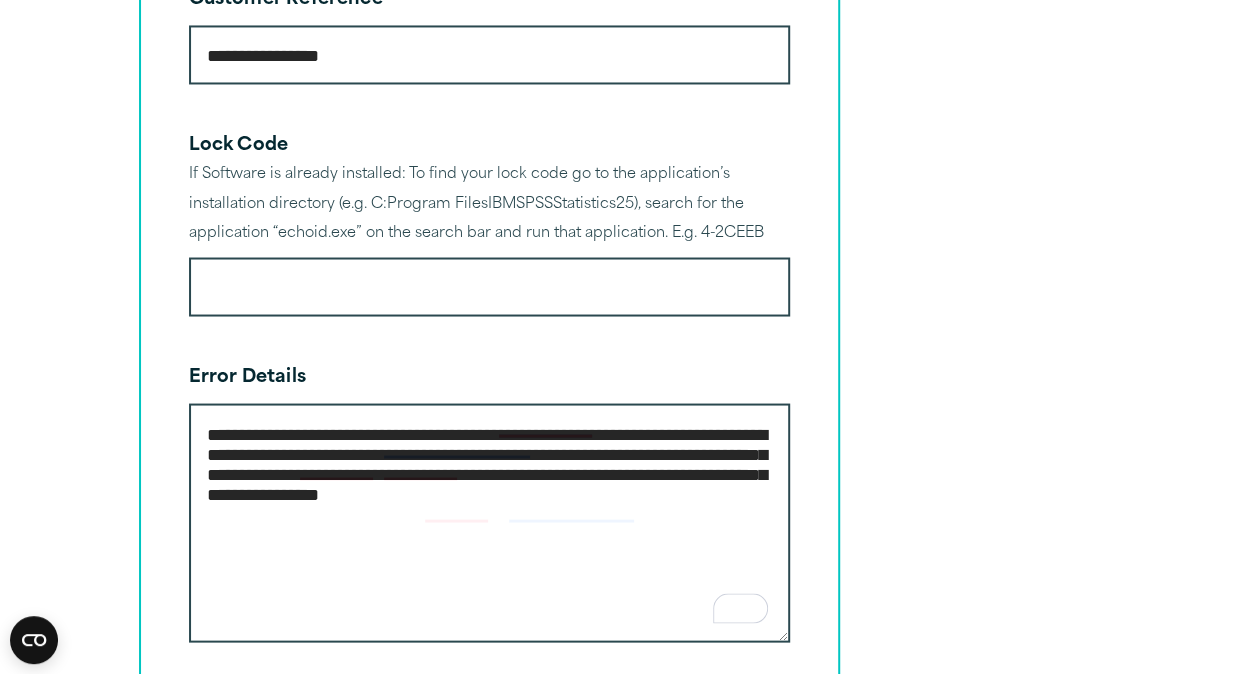 click on "**********" at bounding box center [489, 522] 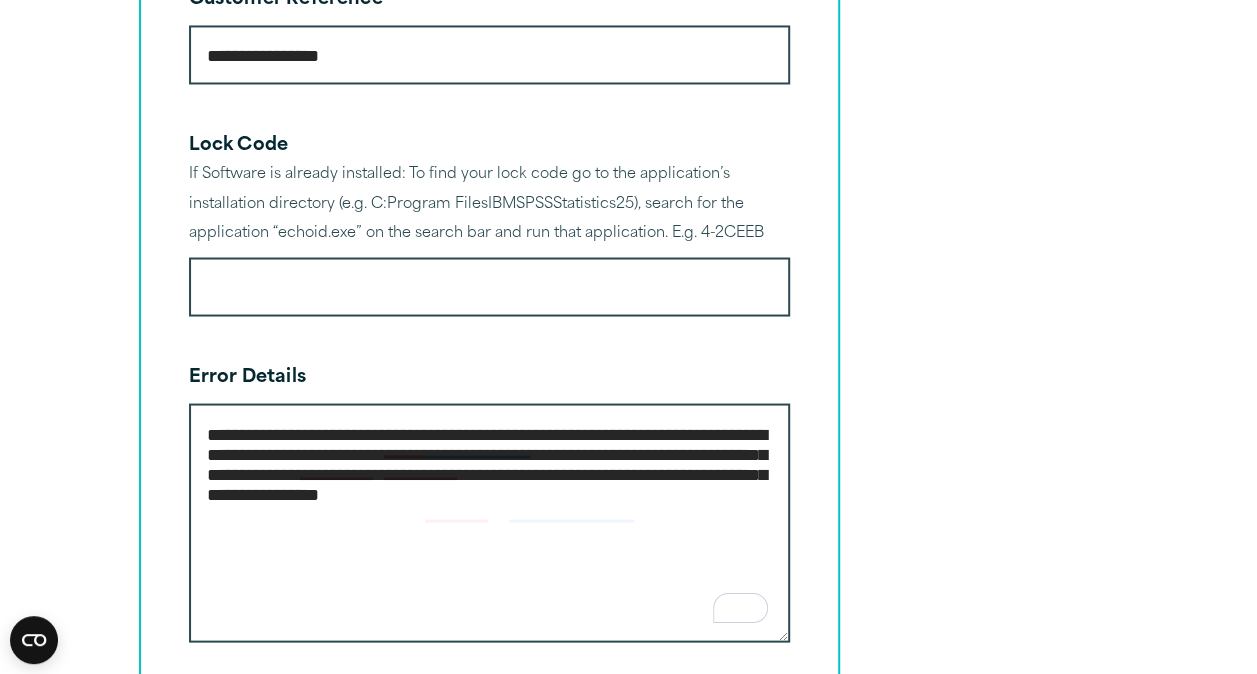 drag, startPoint x: 386, startPoint y: 45, endPoint x: 204, endPoint y: 38, distance: 182.13457 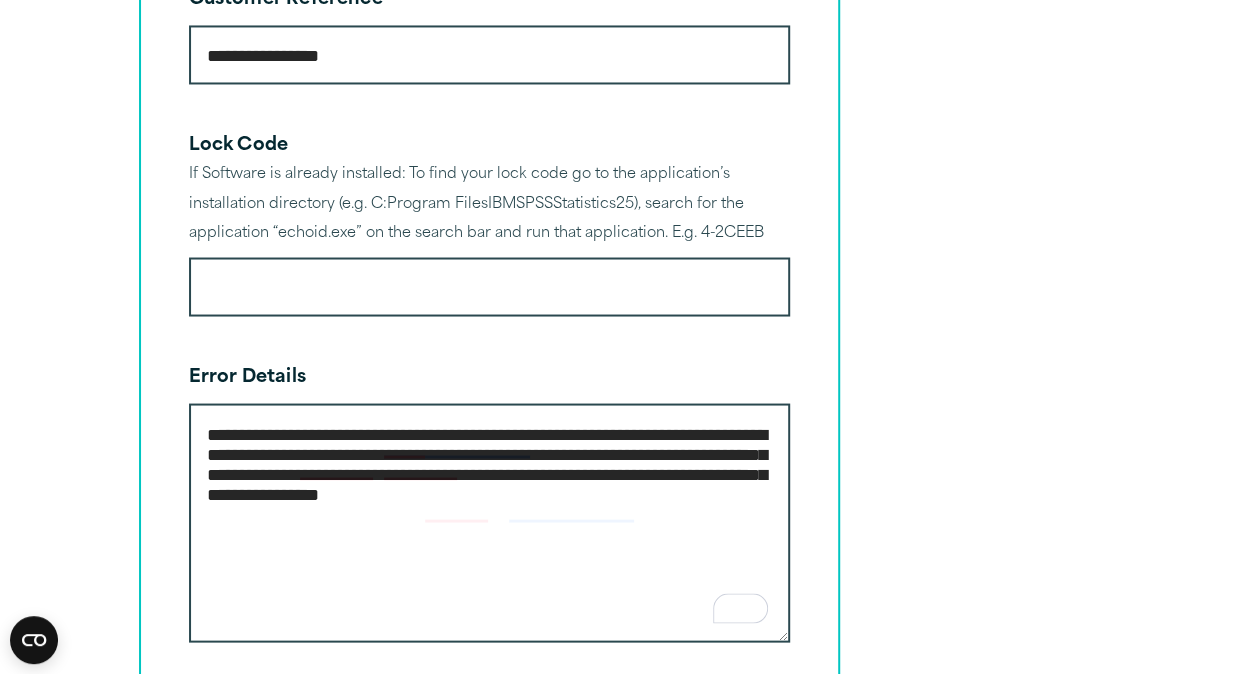 click on "**********" at bounding box center (489, 522) 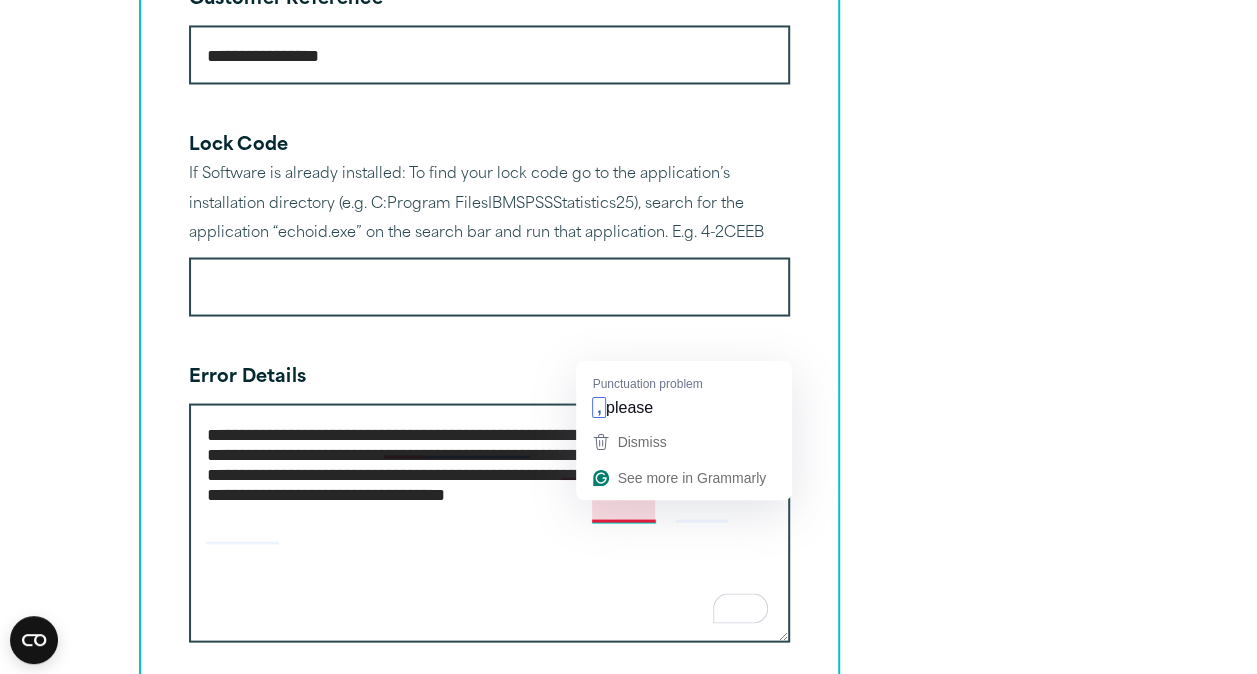 click on "**********" at bounding box center (489, 522) 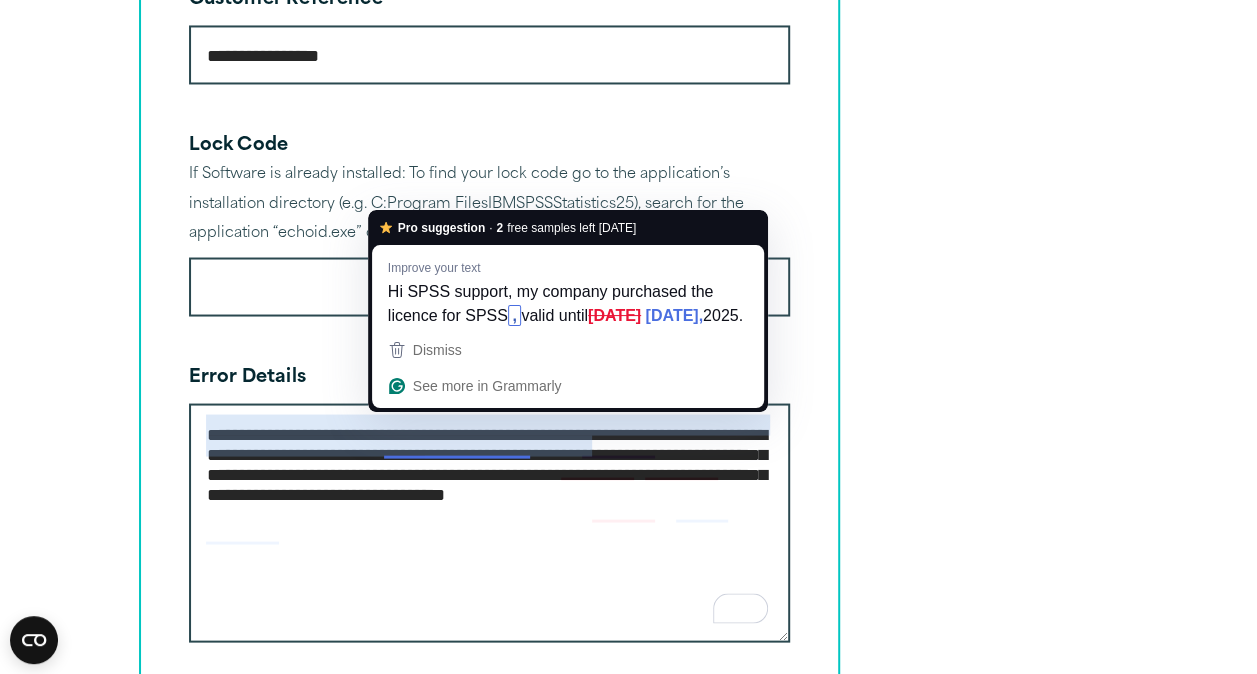 click on "**********" at bounding box center [489, 522] 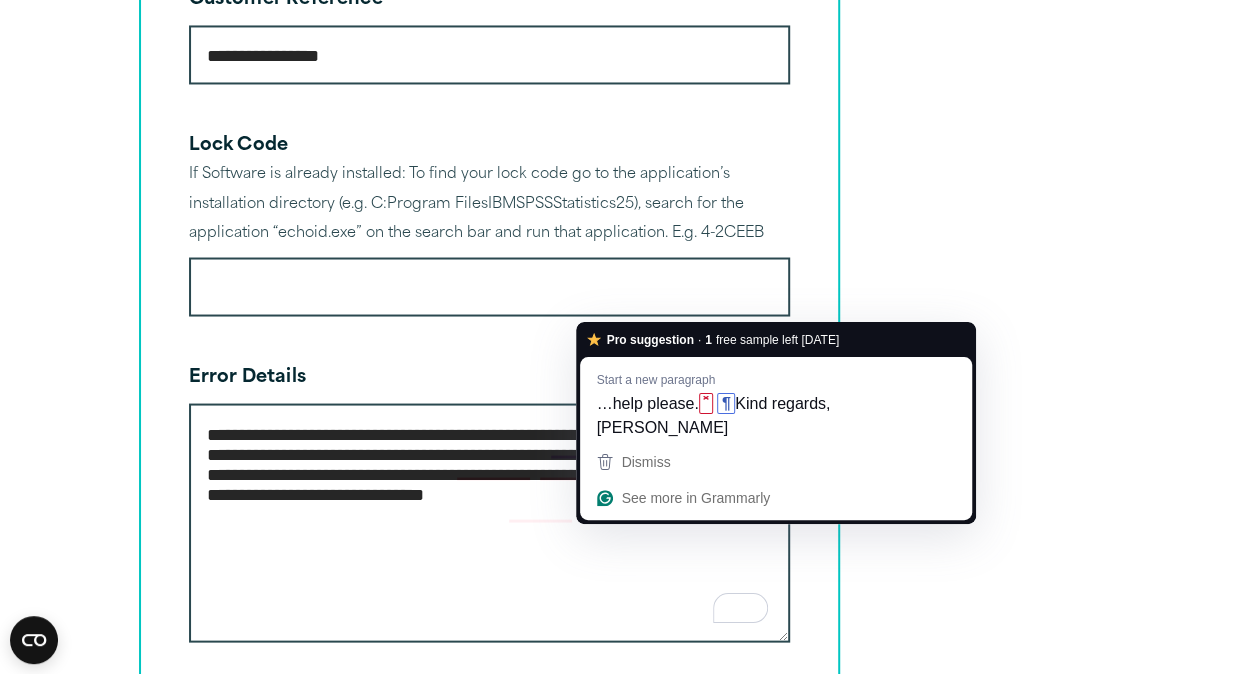 click on "**********" at bounding box center (489, 522) 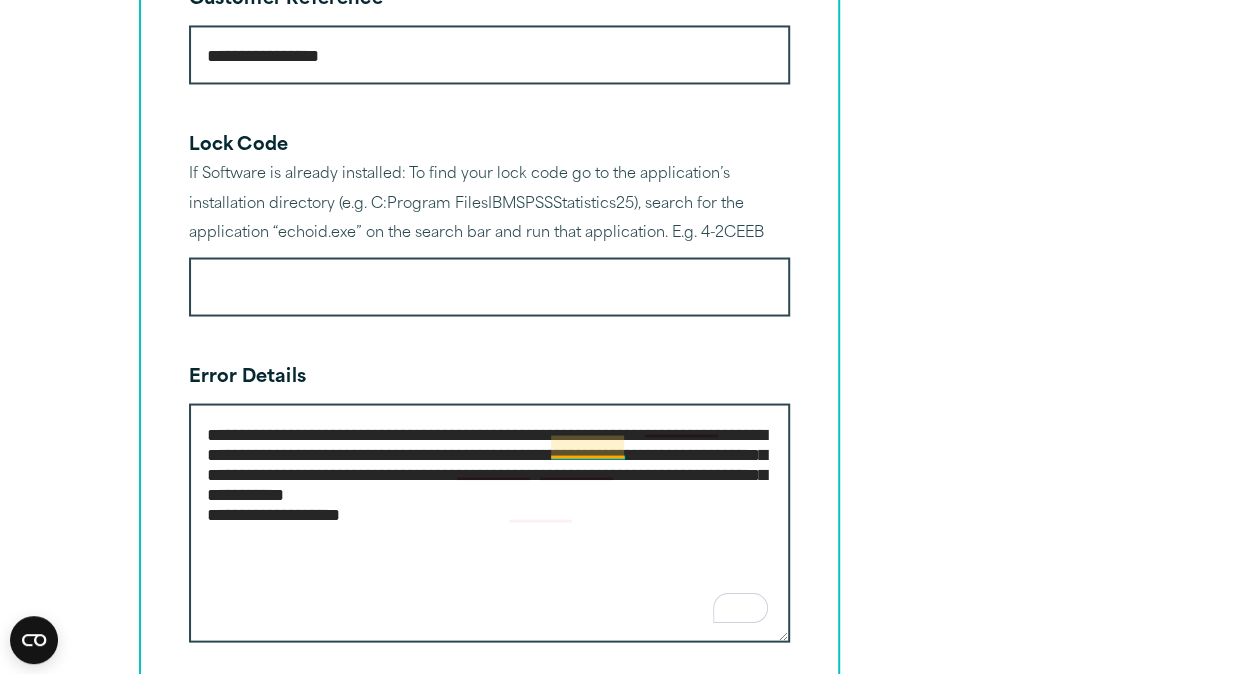 click on "**********" at bounding box center [489, 522] 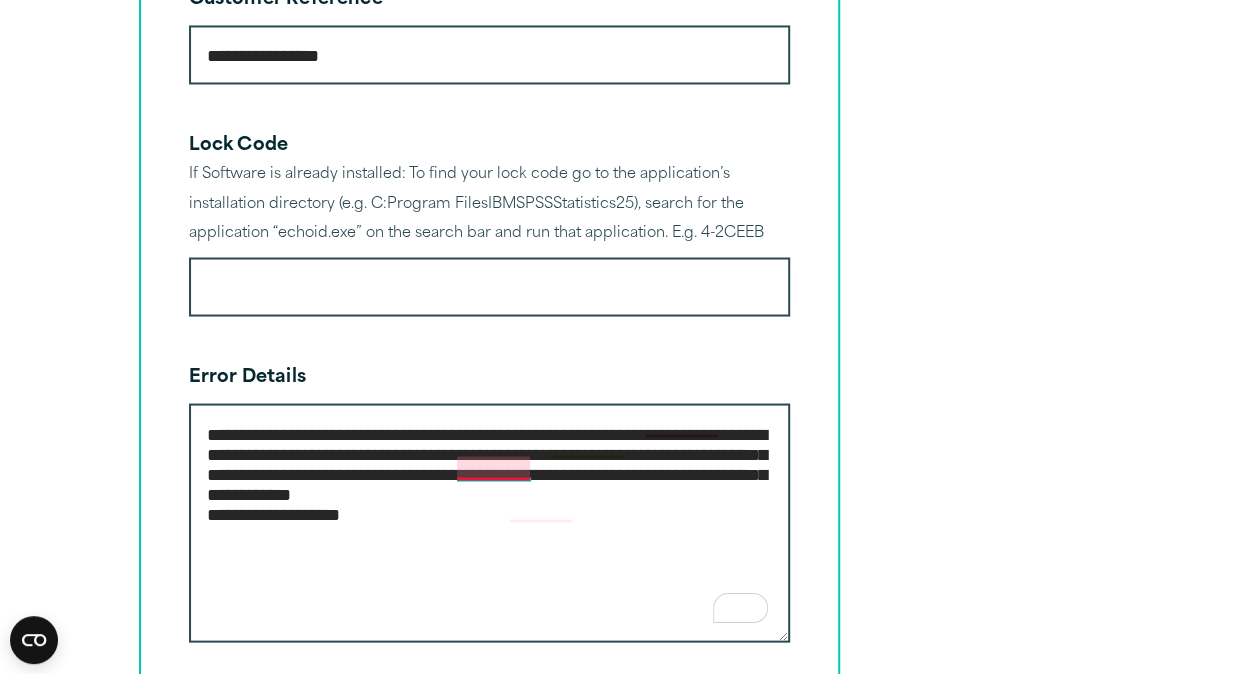 click on "**********" at bounding box center (489, 522) 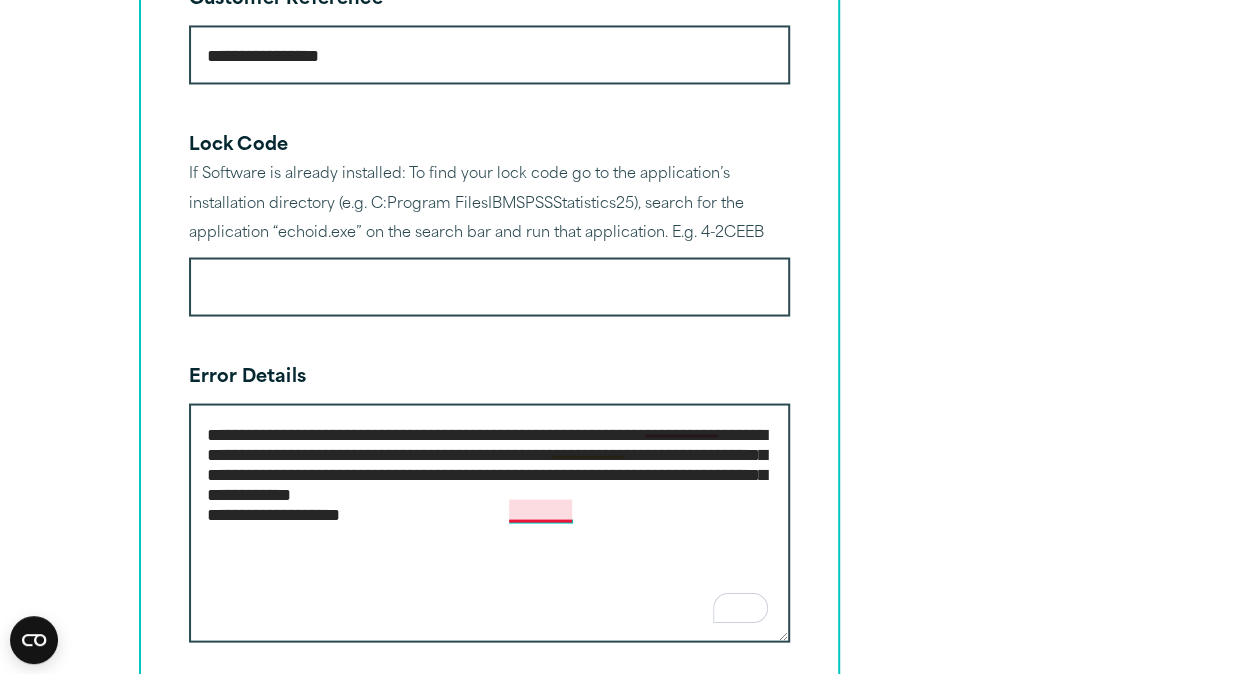 click on "**********" at bounding box center [489, 522] 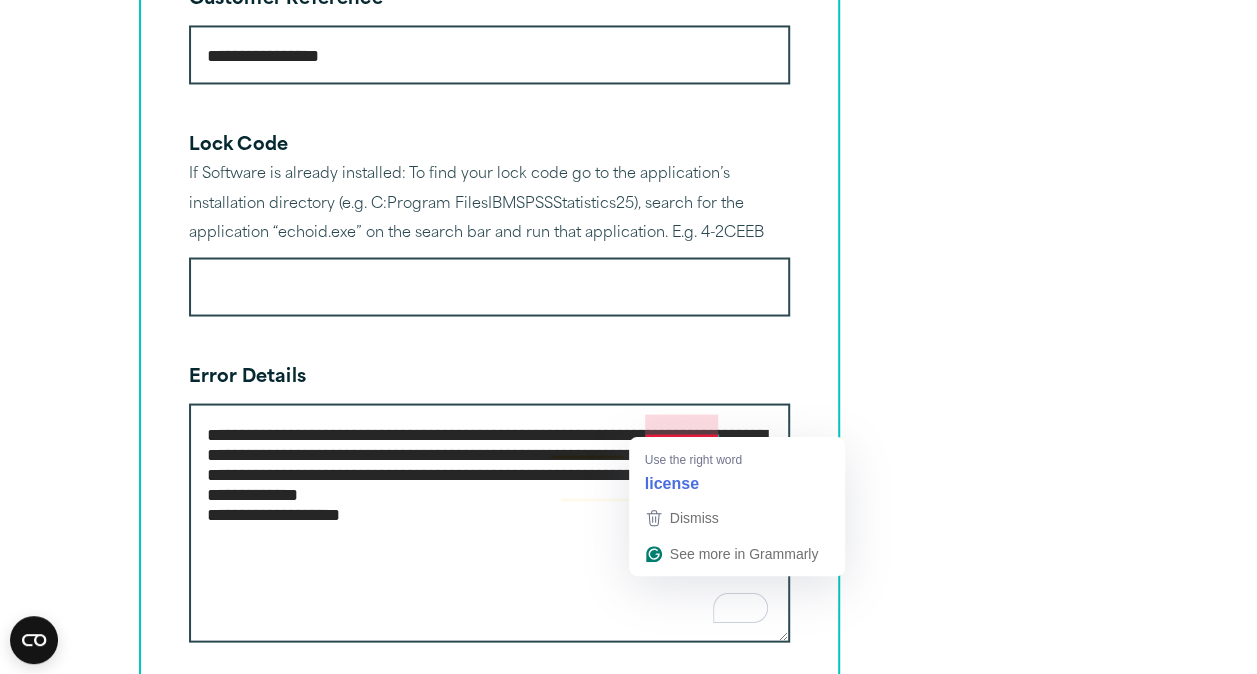 click on "**********" at bounding box center (489, 522) 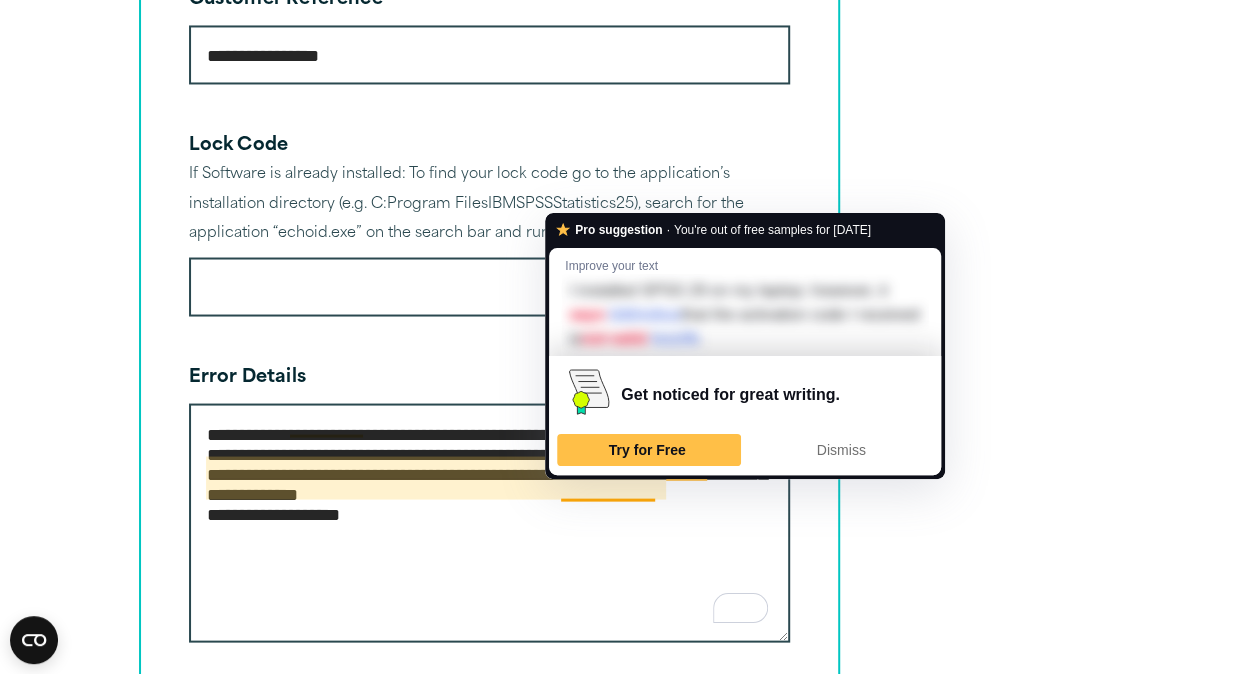 click on "**********" at bounding box center [489, 522] 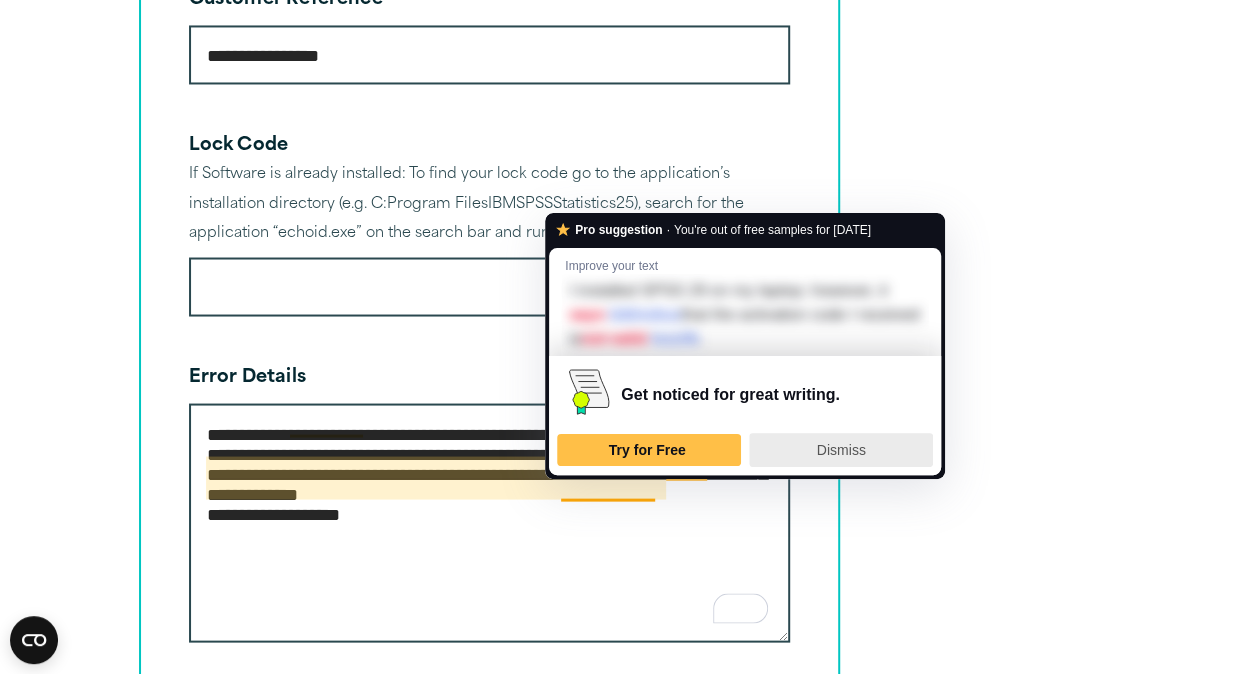 click on "Dismiss" at bounding box center [841, 450] 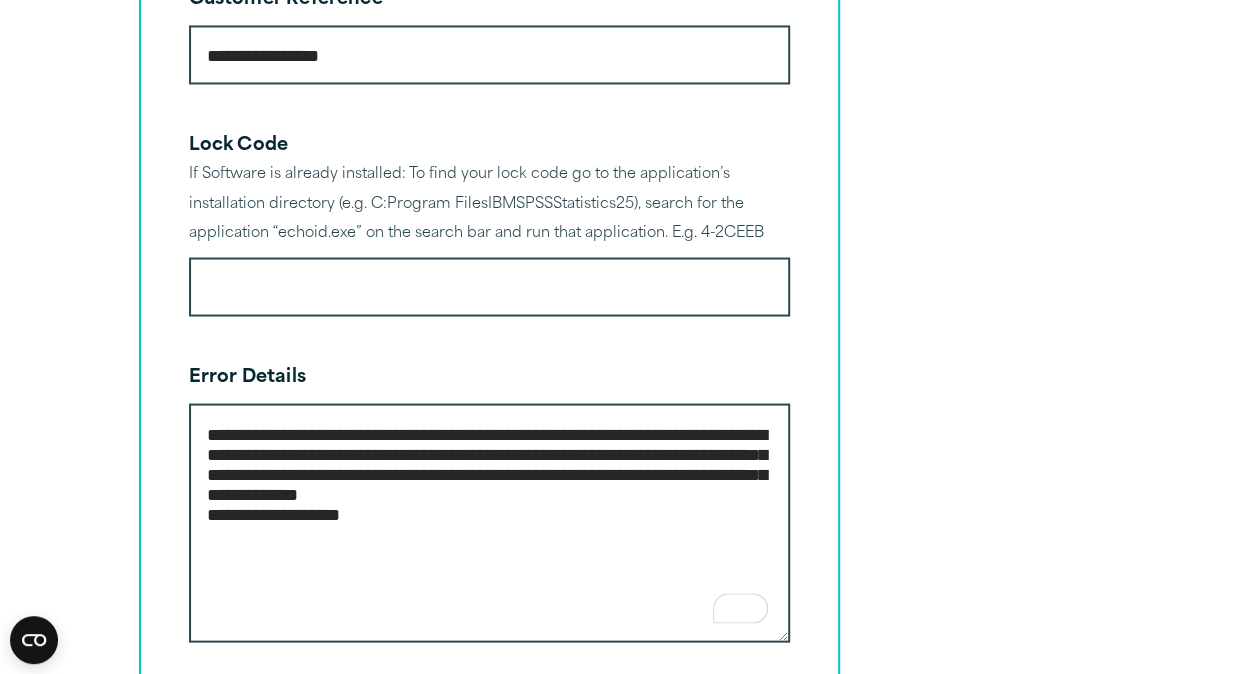 click on "**********" at bounding box center (489, 522) 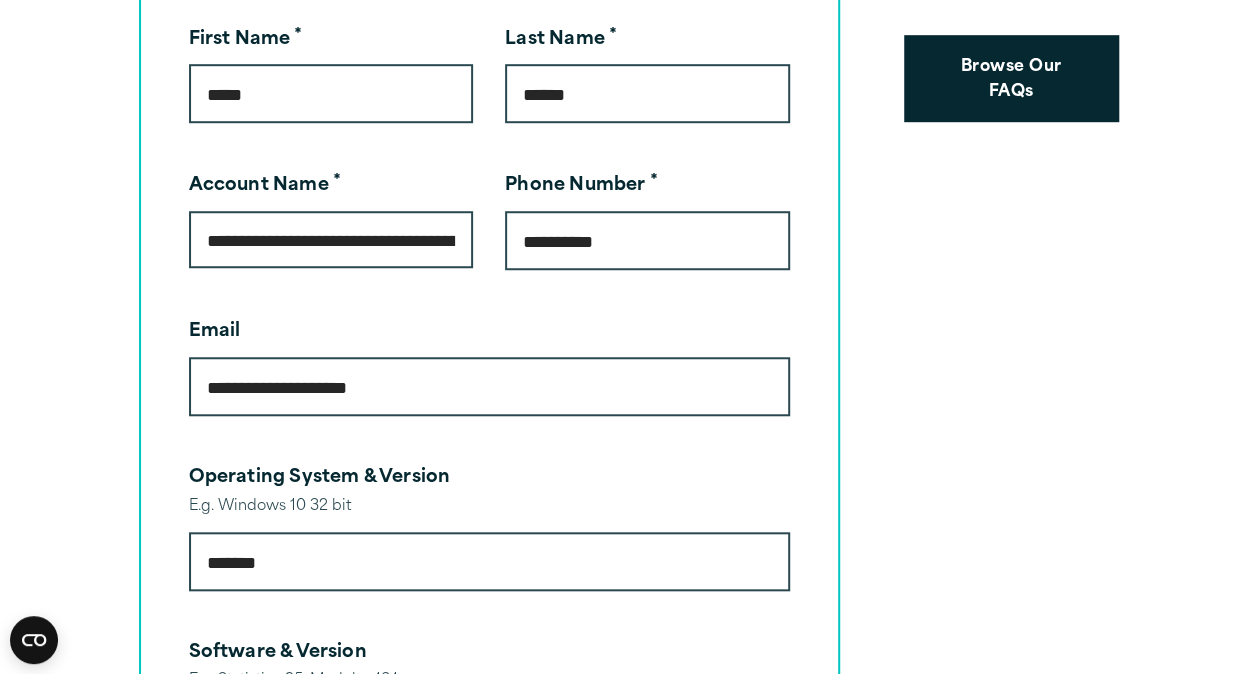 scroll, scrollTop: 654, scrollLeft: 0, axis: vertical 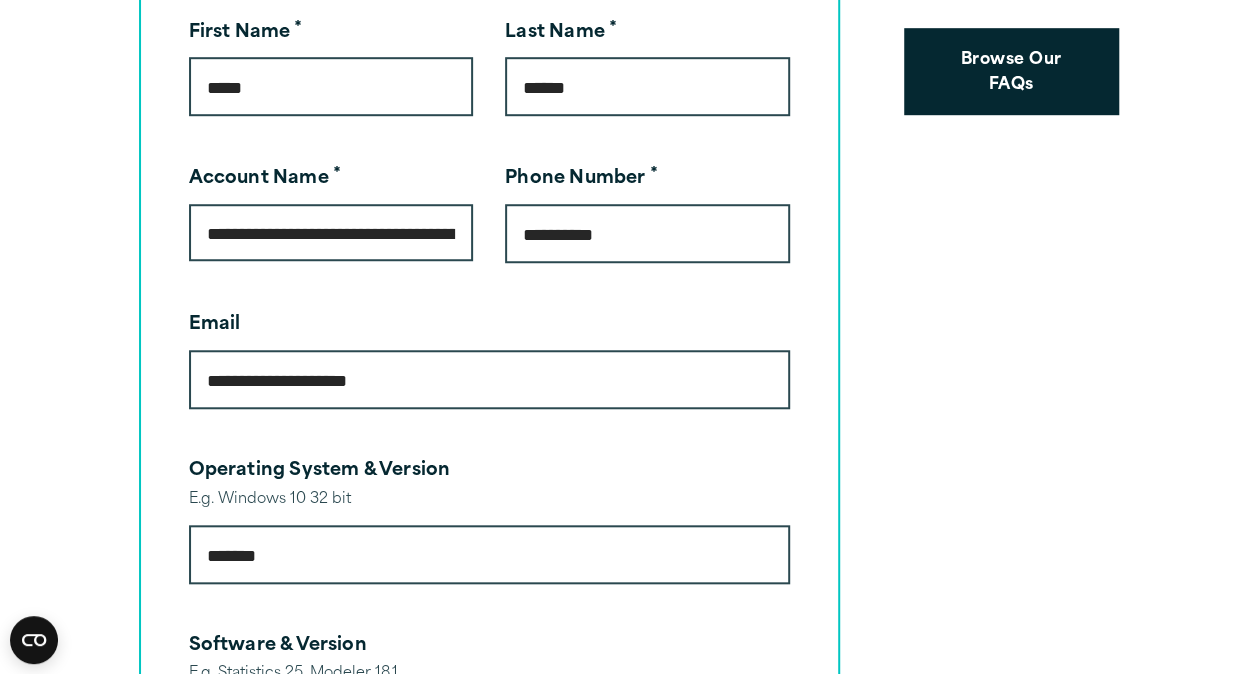 type on "**********" 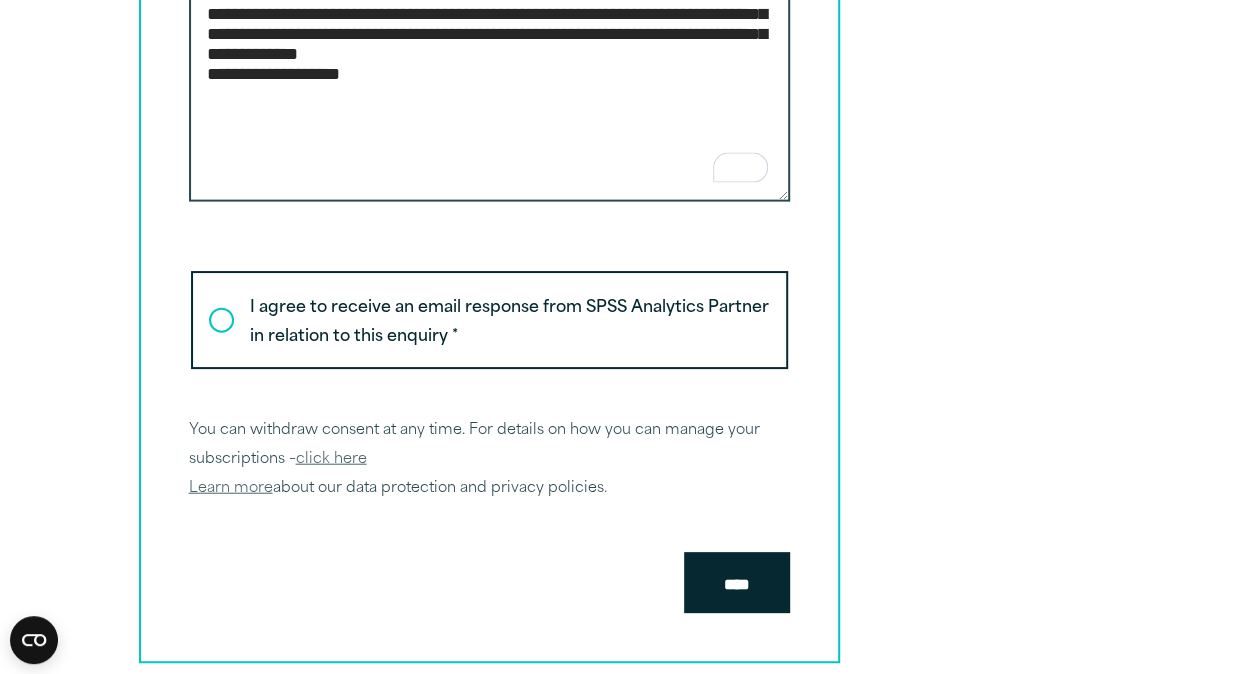 scroll, scrollTop: 2207, scrollLeft: 0, axis: vertical 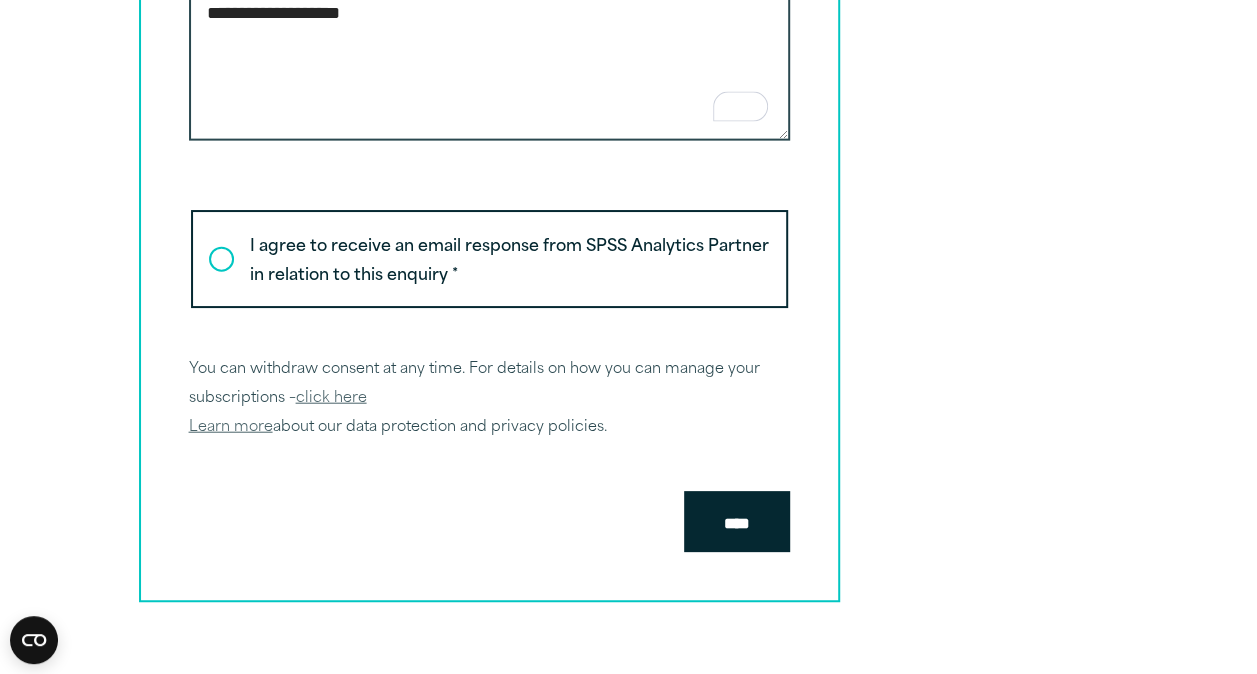 click on "****" at bounding box center (737, 522) 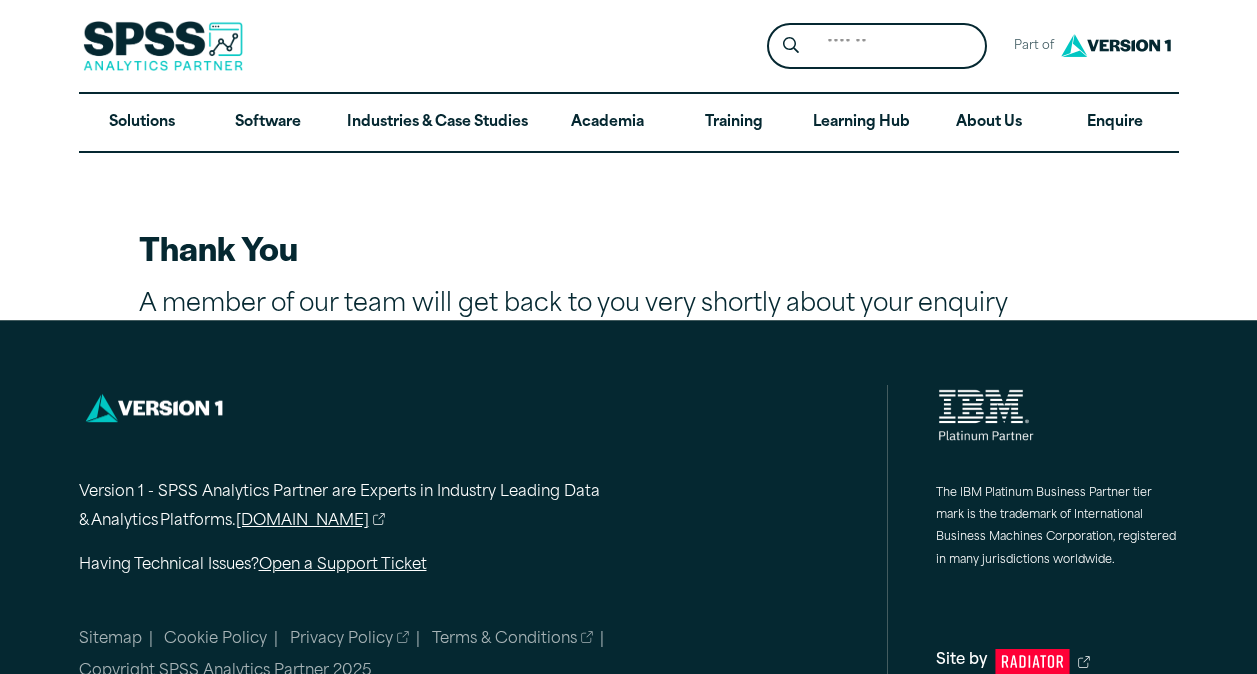 scroll, scrollTop: 0, scrollLeft: 0, axis: both 